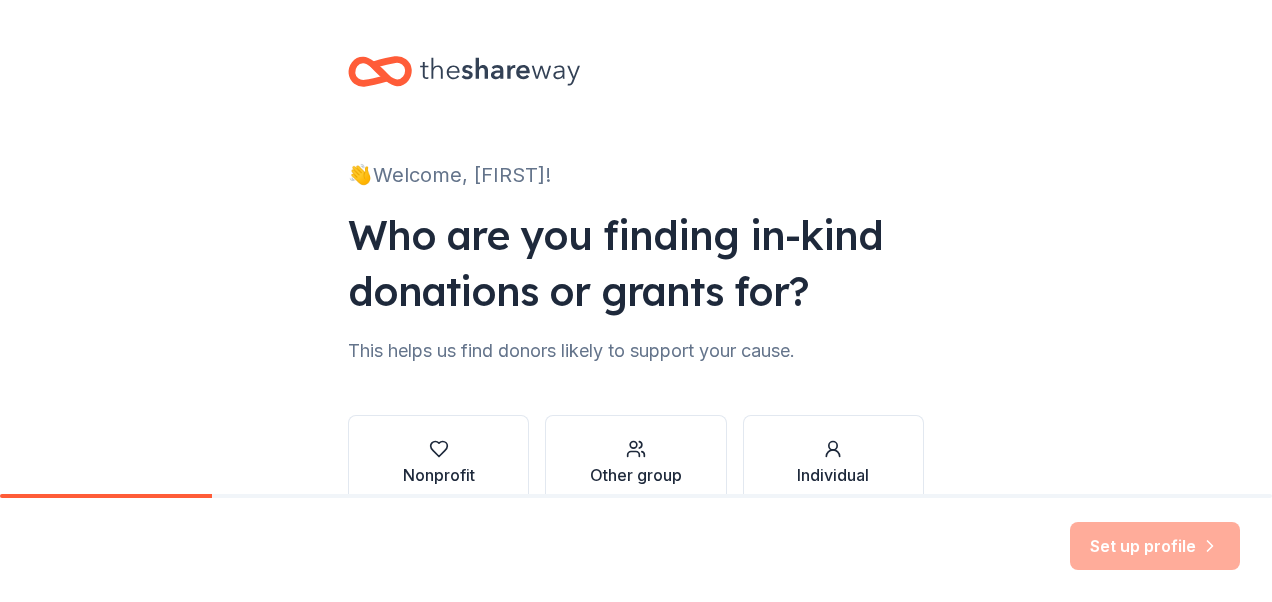 scroll, scrollTop: 0, scrollLeft: 0, axis: both 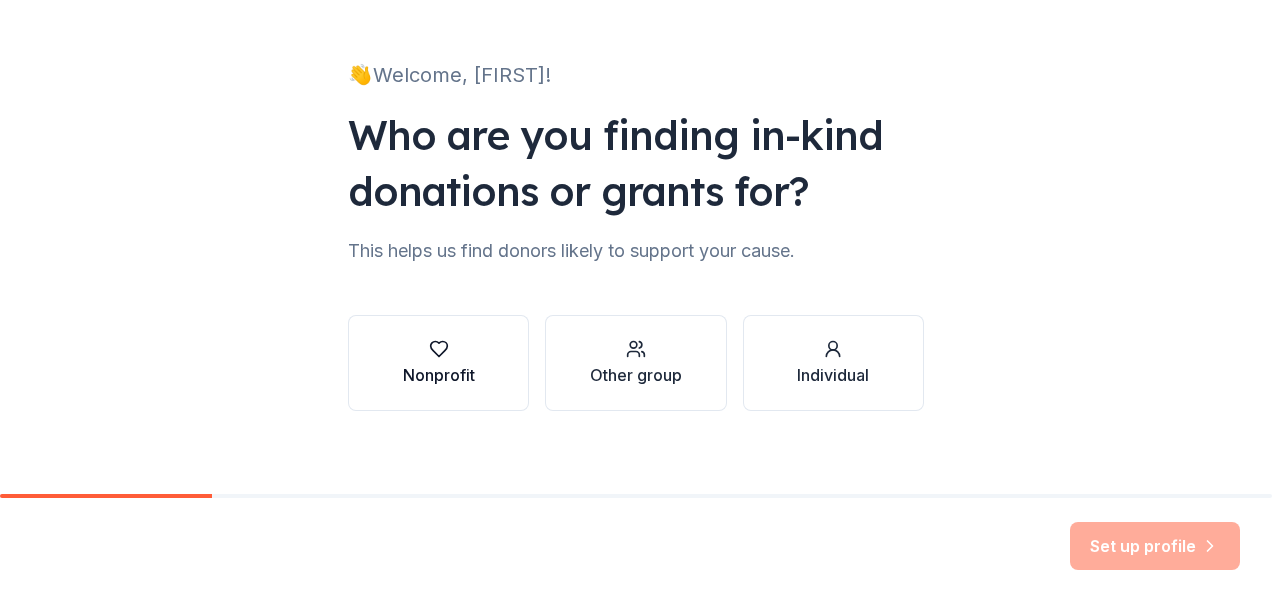 click on "Nonprofit" at bounding box center (439, 375) 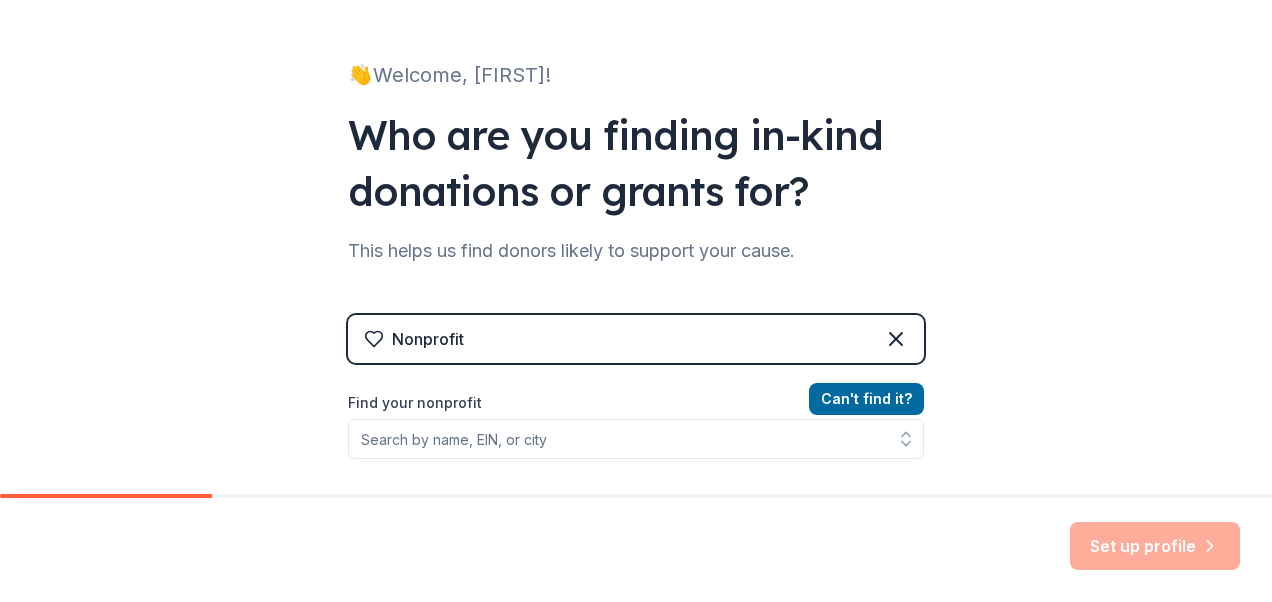 scroll, scrollTop: 200, scrollLeft: 0, axis: vertical 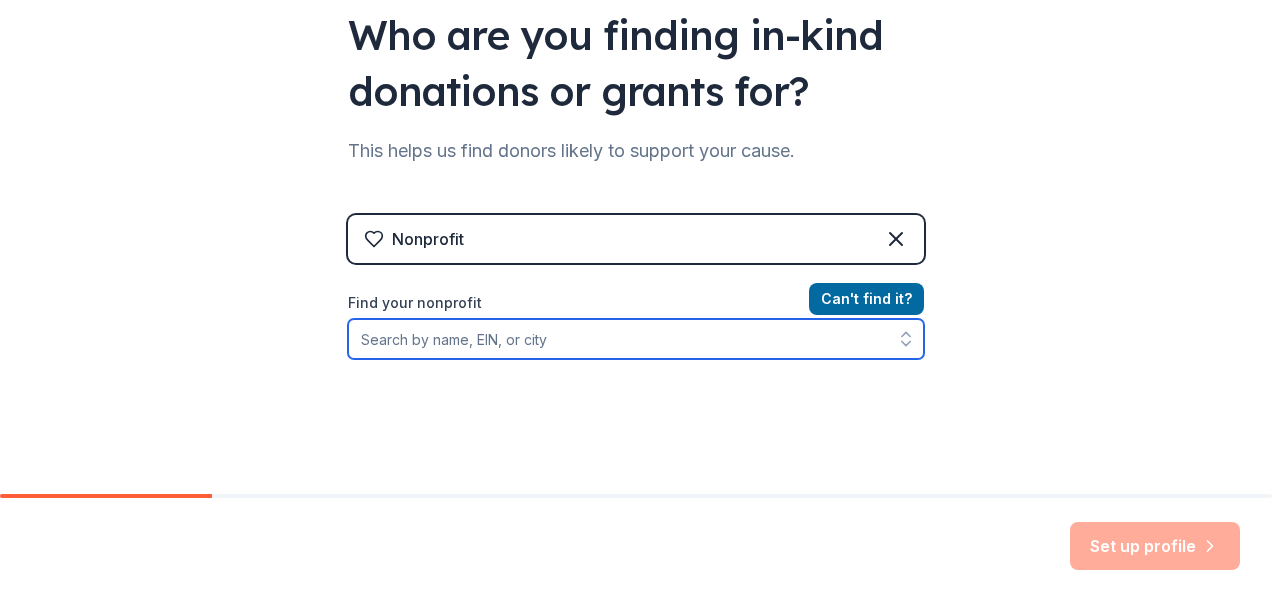 click on "Find your nonprofit" at bounding box center (636, 339) 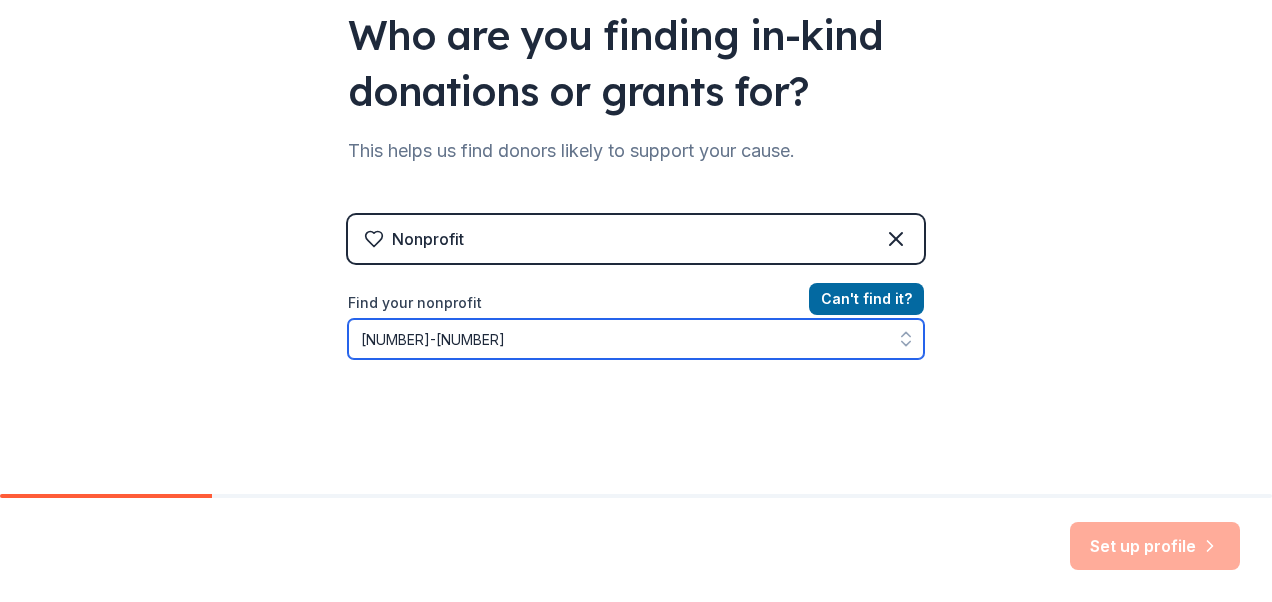 click on "[NUMBER]-[NUMBER]" at bounding box center [636, 339] 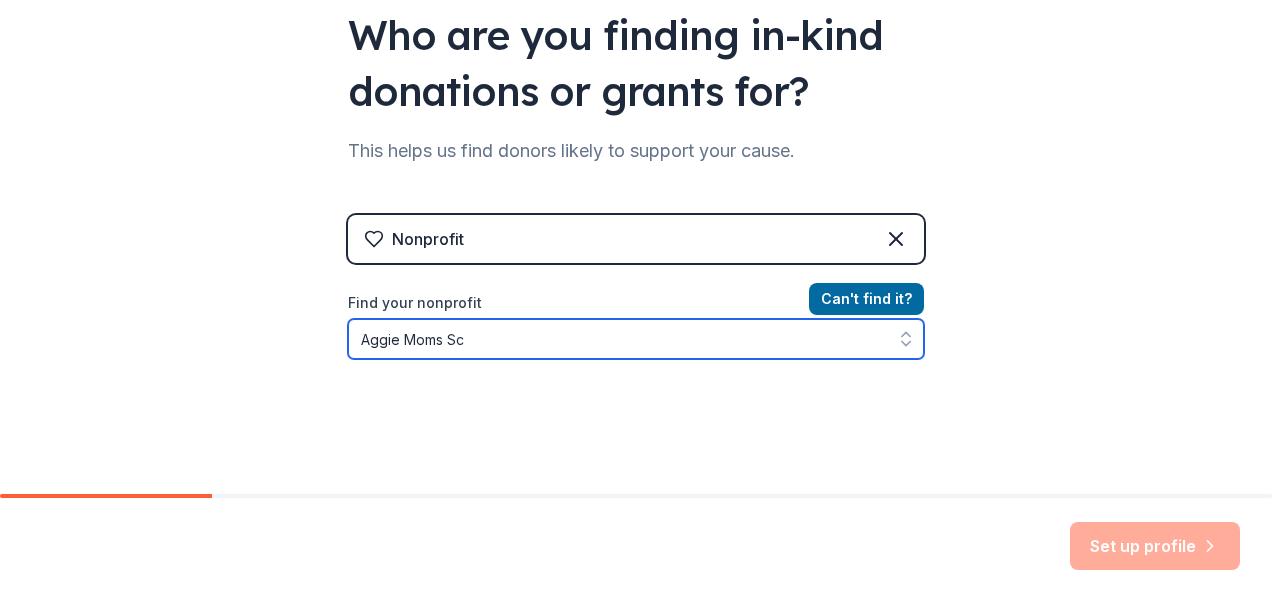 type on "Aggie Moms Sch" 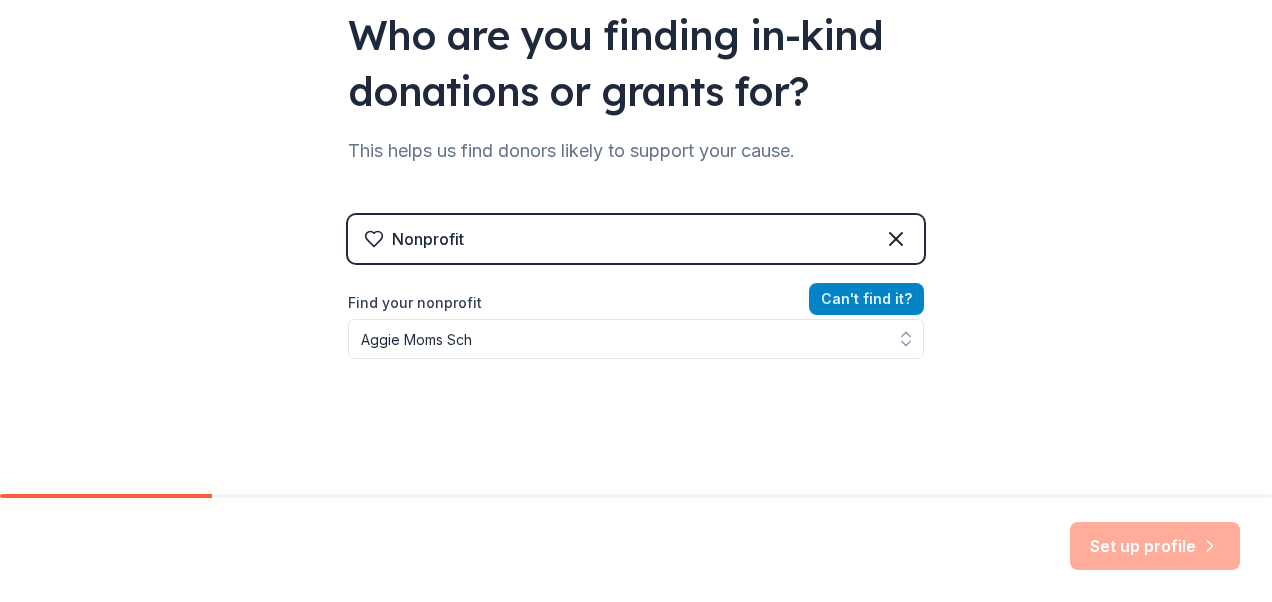 click on "Can ' t find it?" at bounding box center [866, 299] 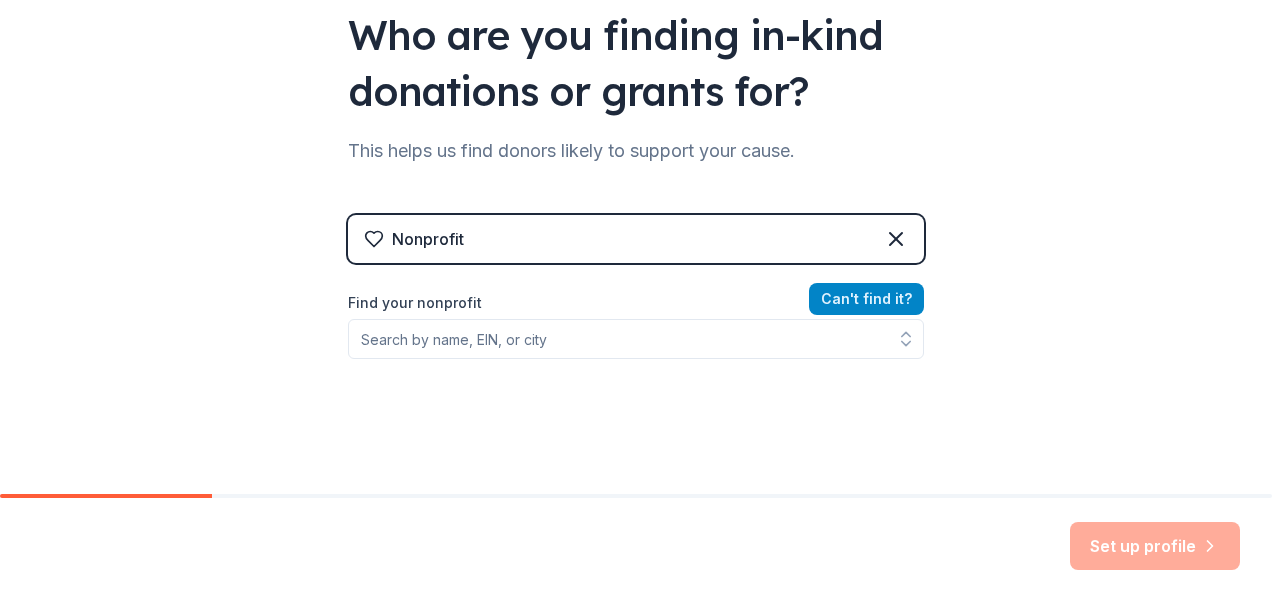 click on "Can ' t find it?" at bounding box center [866, 299] 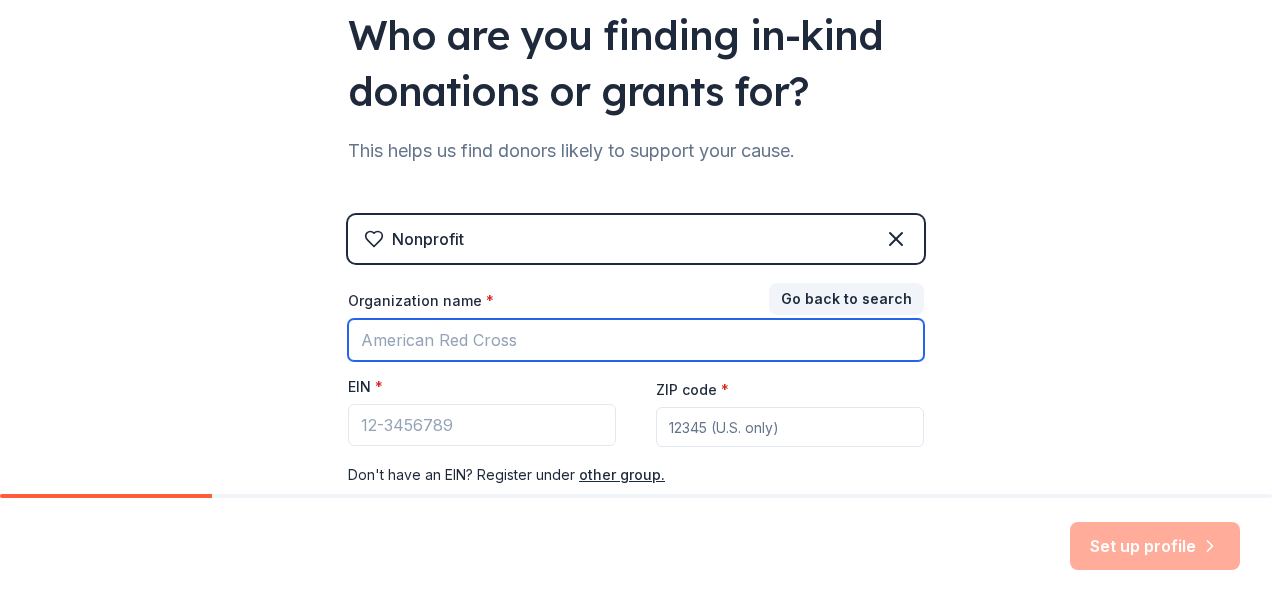 click on "Organization name *" at bounding box center [636, 340] 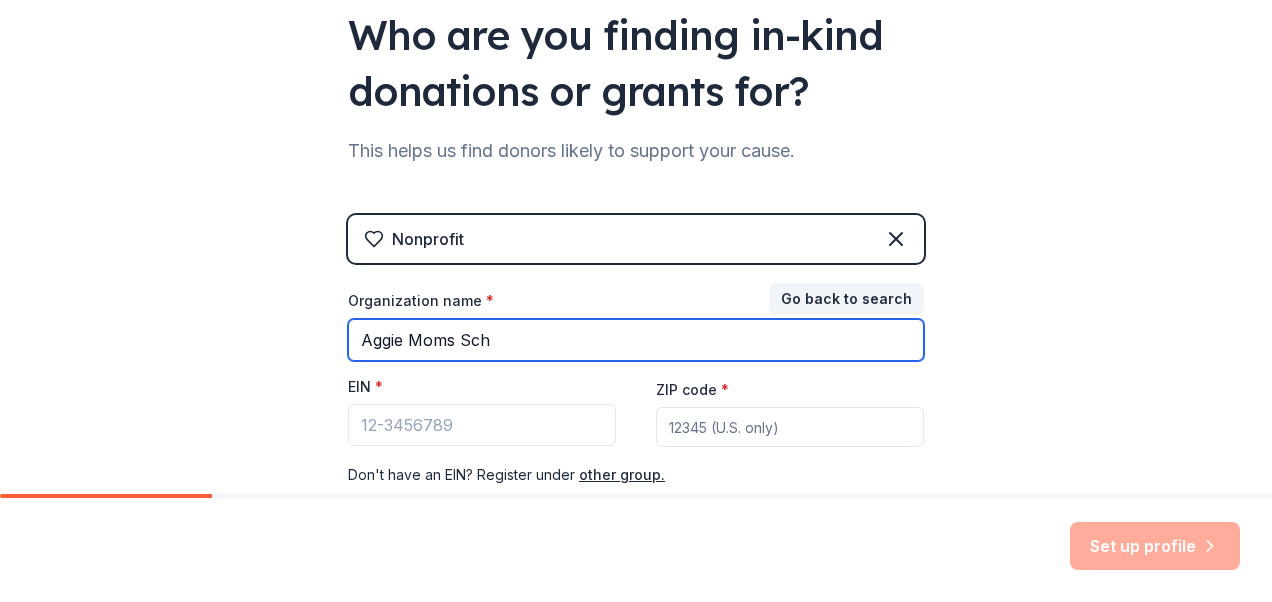 type on "Aggie Moms Scholarship and Resource Foundation" 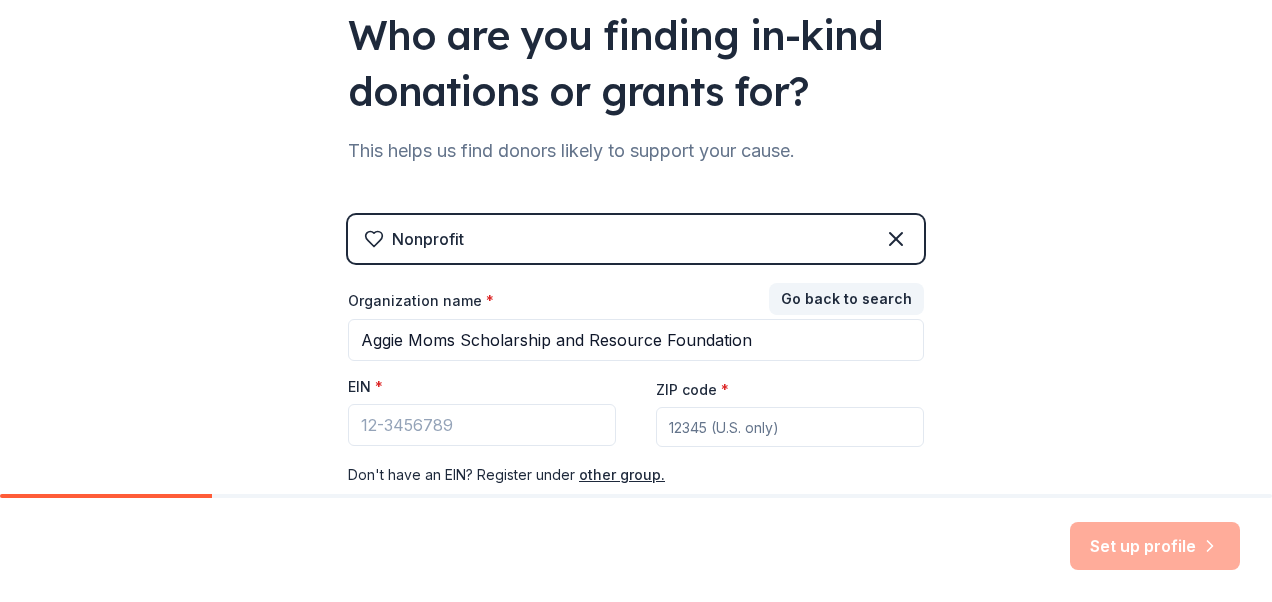 type on "[POSTAL_CODE]" 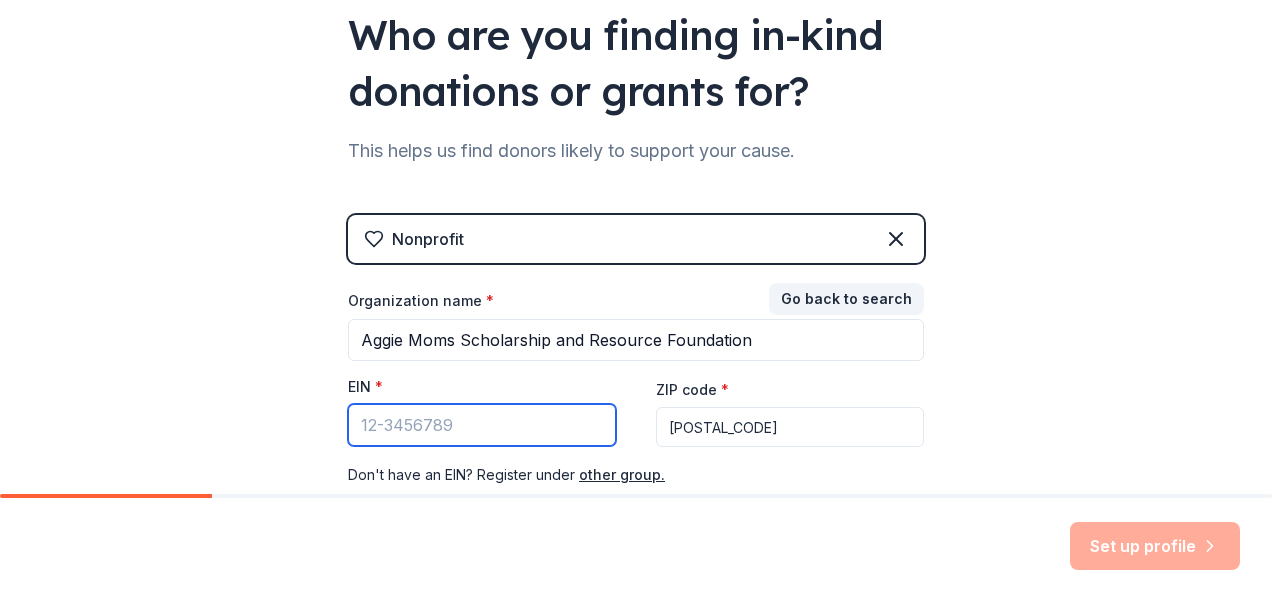 drag, startPoint x: 460, startPoint y: 426, endPoint x: 336, endPoint y: 420, distance: 124.14507 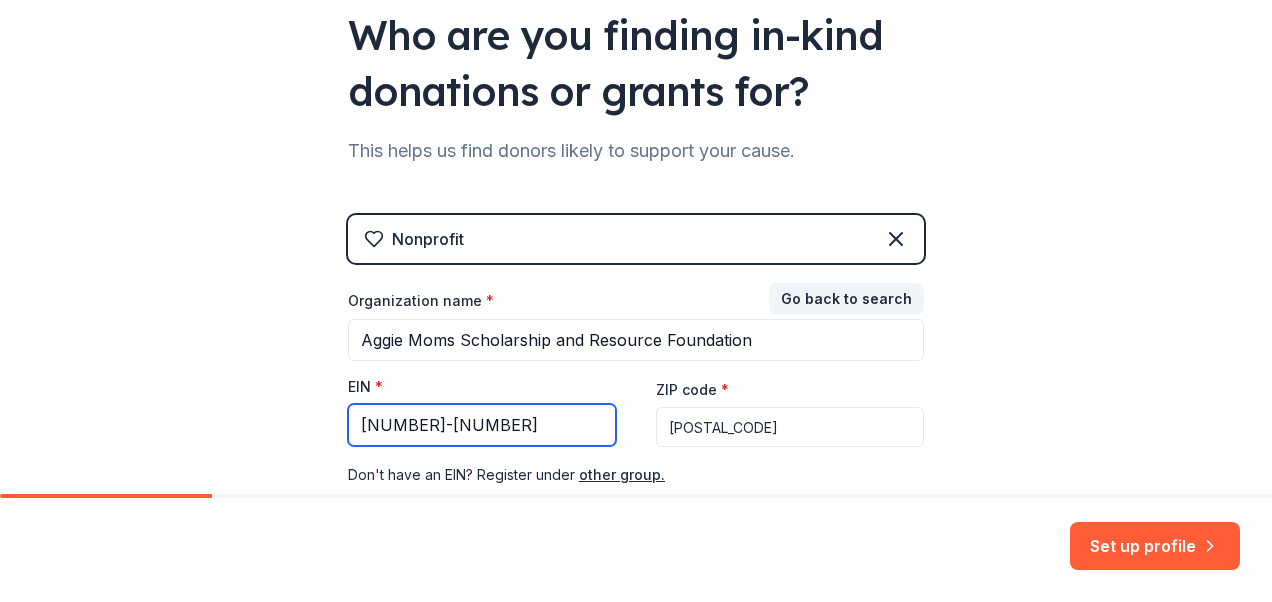 type on "[NUMBER]-[NUMBER]" 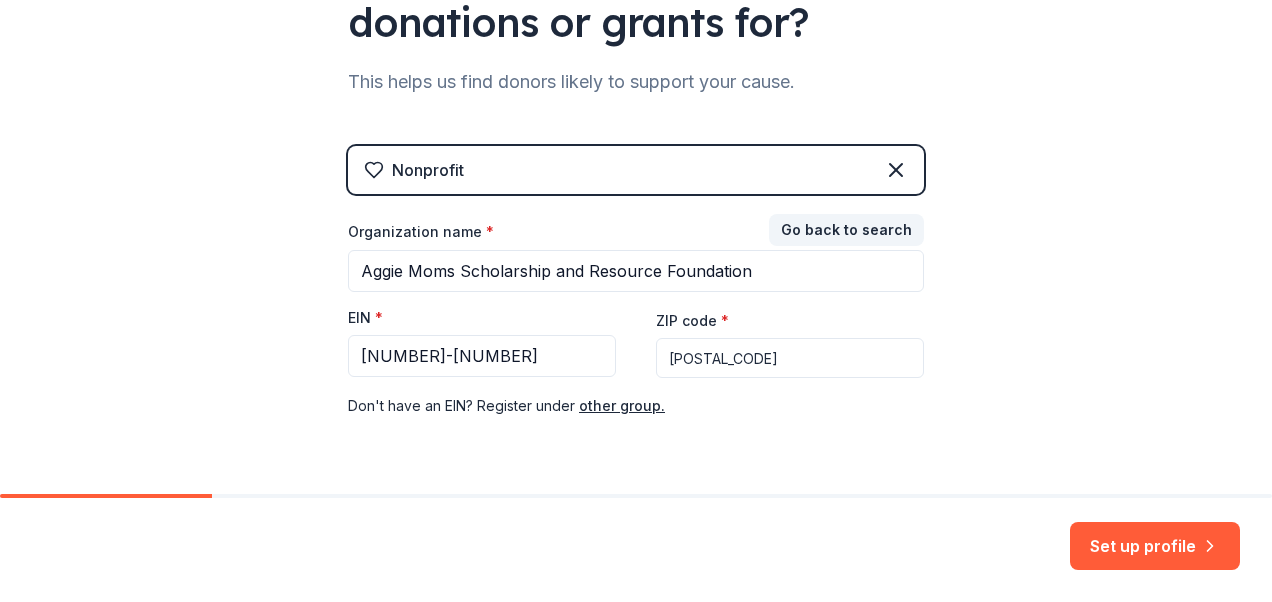 scroll, scrollTop: 300, scrollLeft: 0, axis: vertical 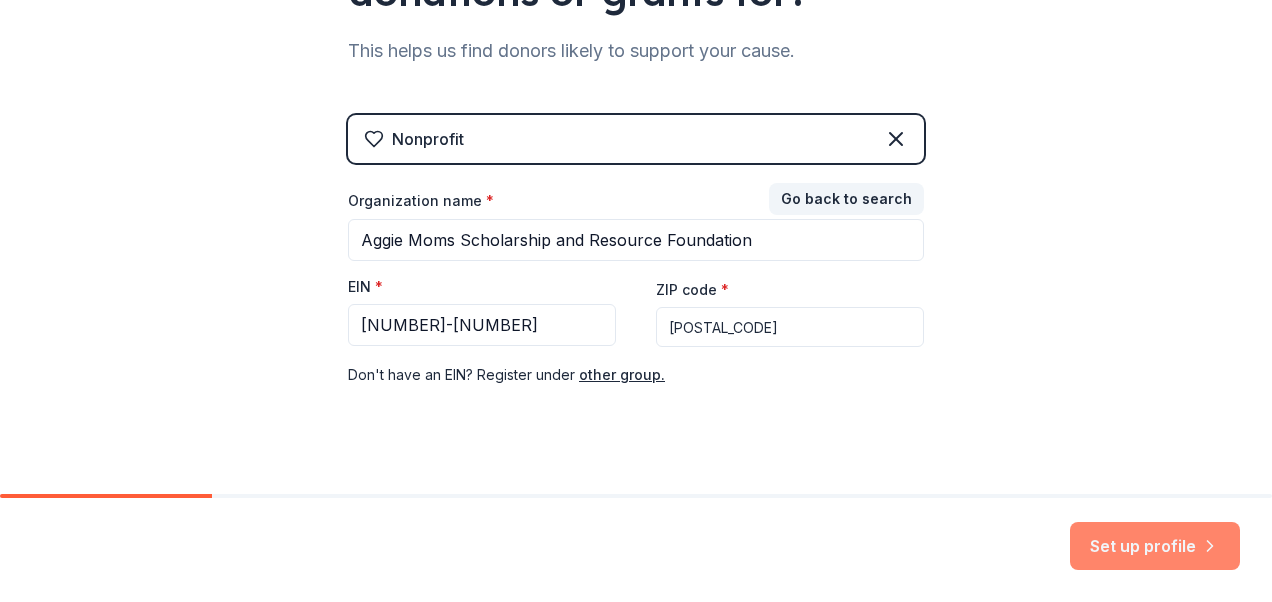 click on "Set up profile" at bounding box center [1155, 546] 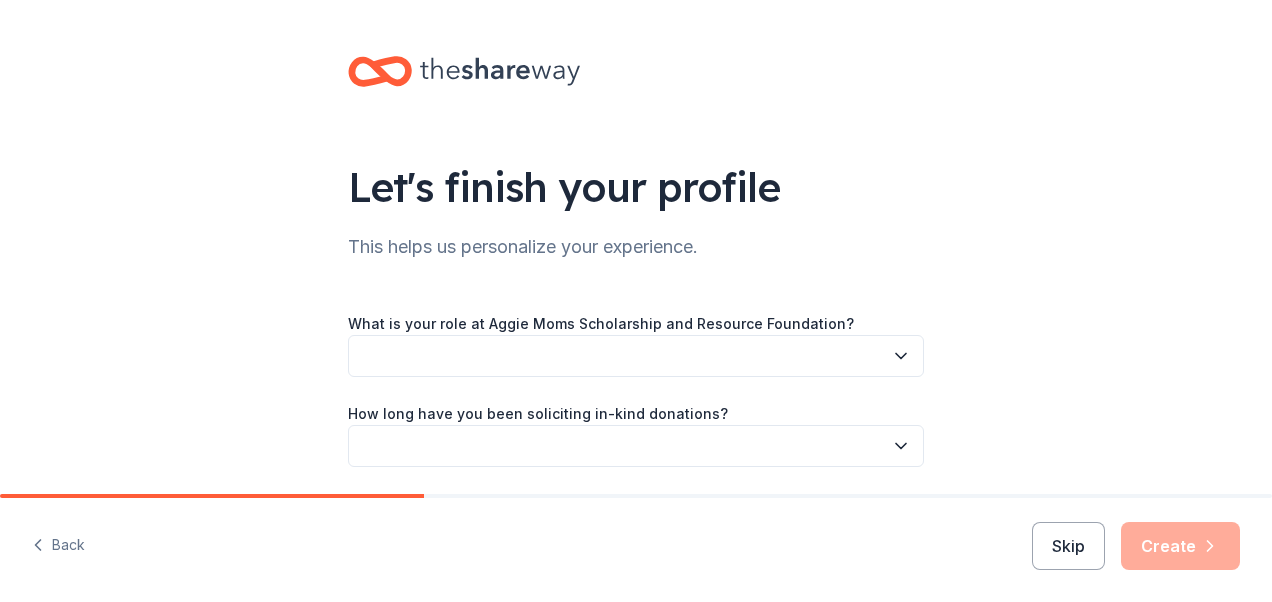 click at bounding box center (636, 356) 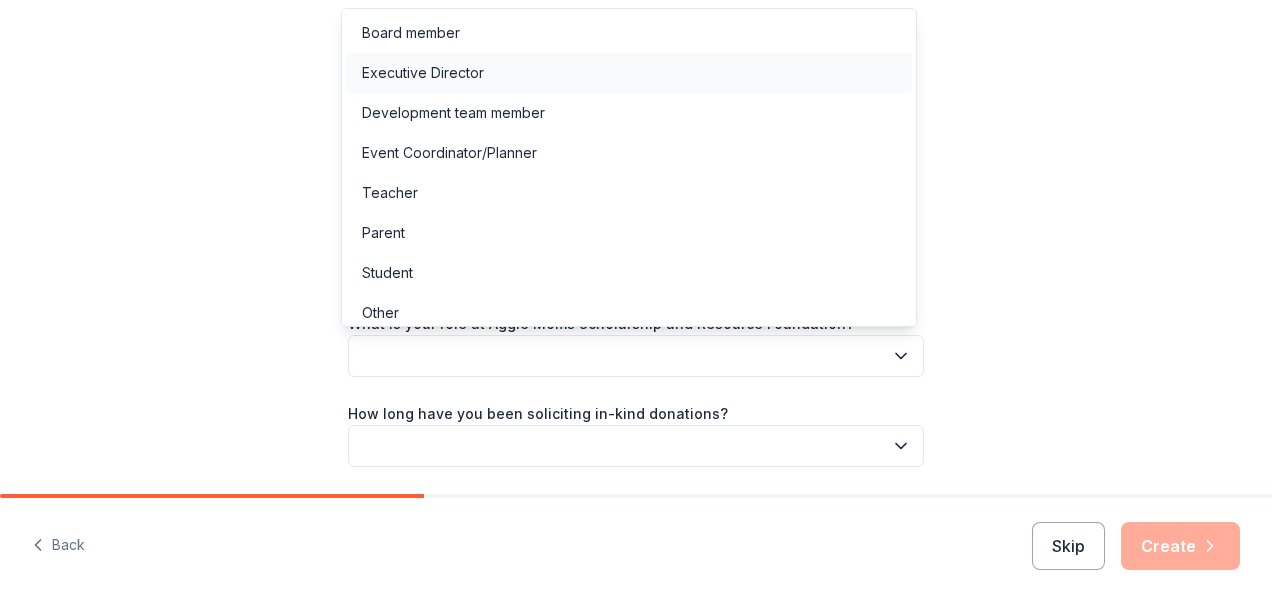 click on "Executive Director" at bounding box center [423, 73] 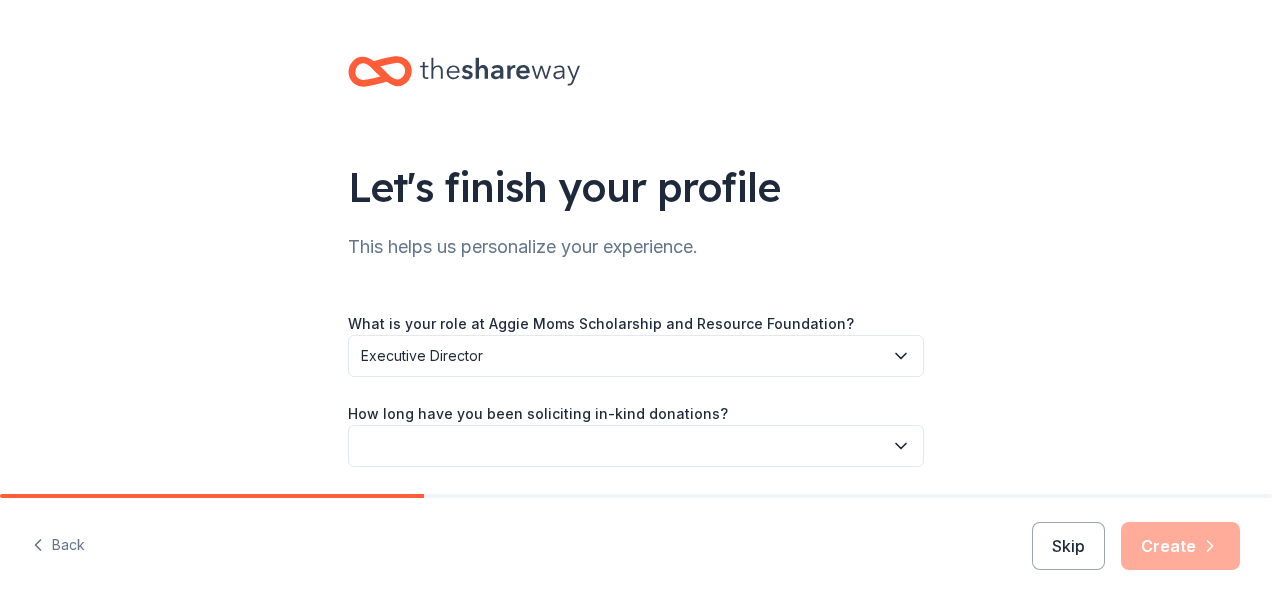 scroll, scrollTop: 100, scrollLeft: 0, axis: vertical 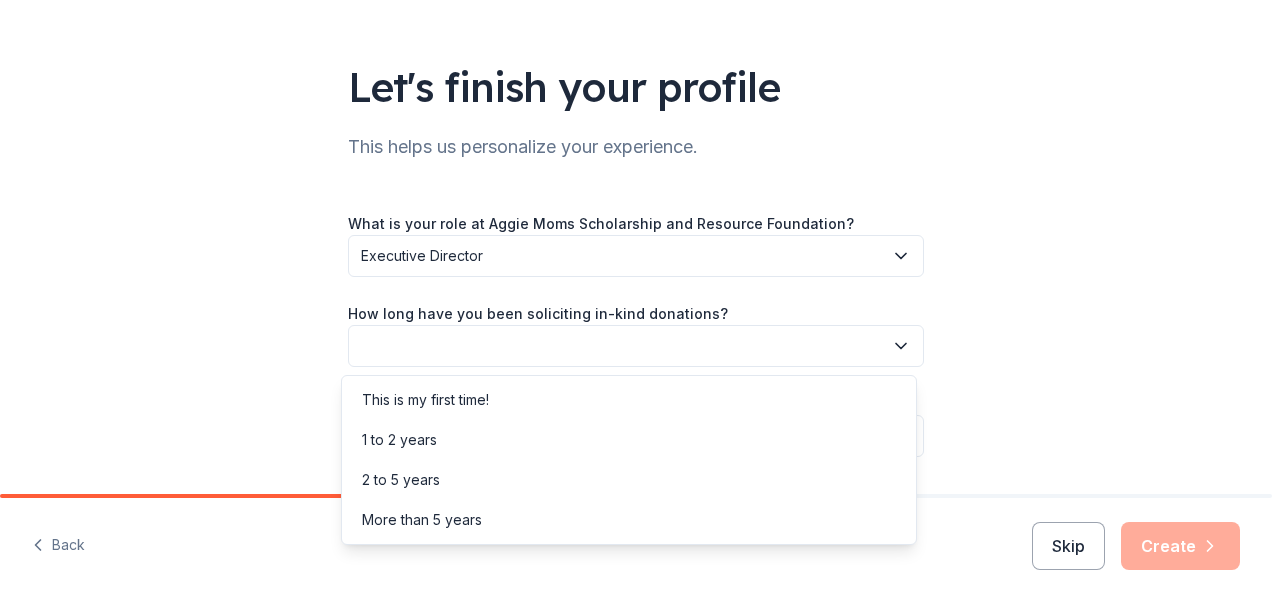 click 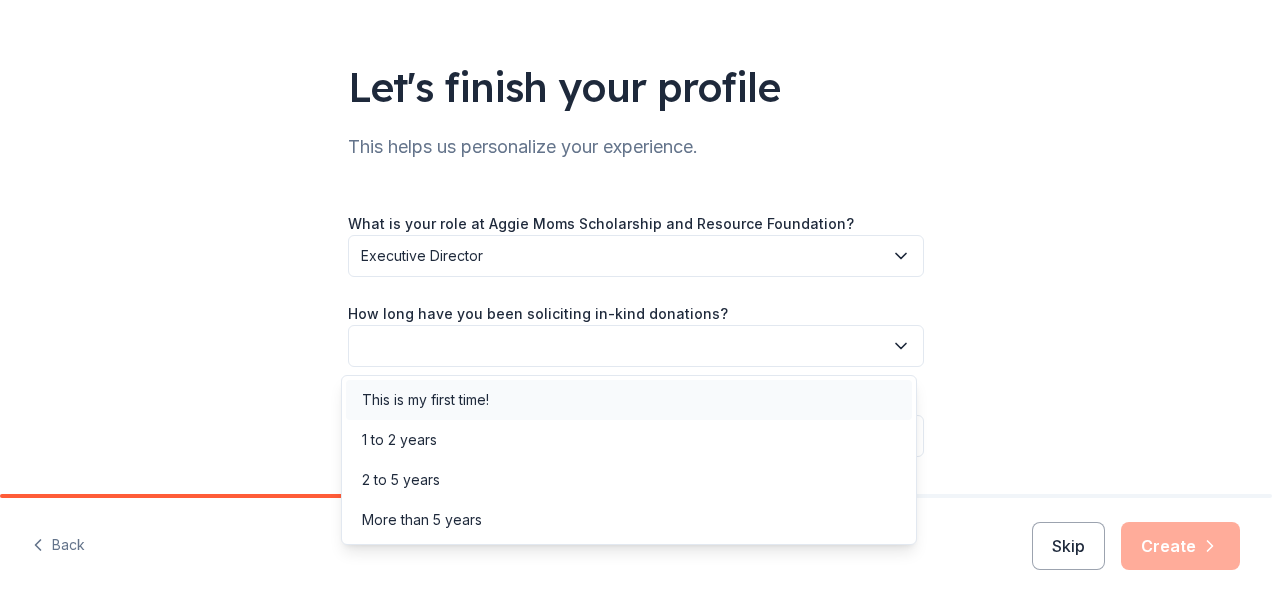 click on "This is my first time!" at bounding box center (629, 400) 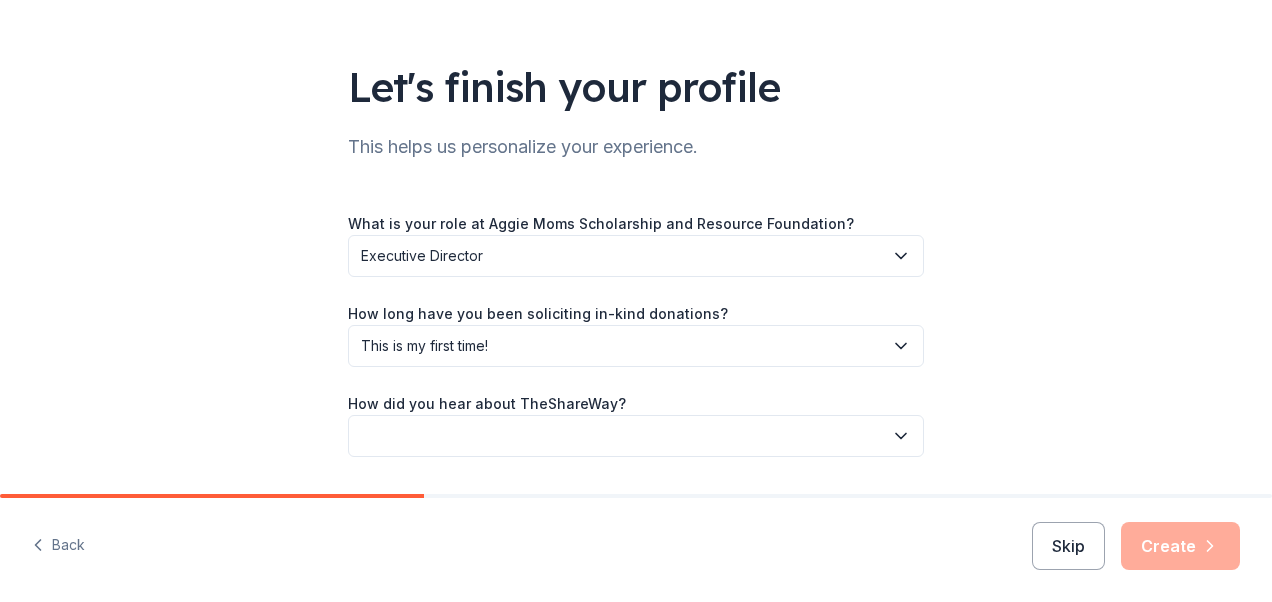 click 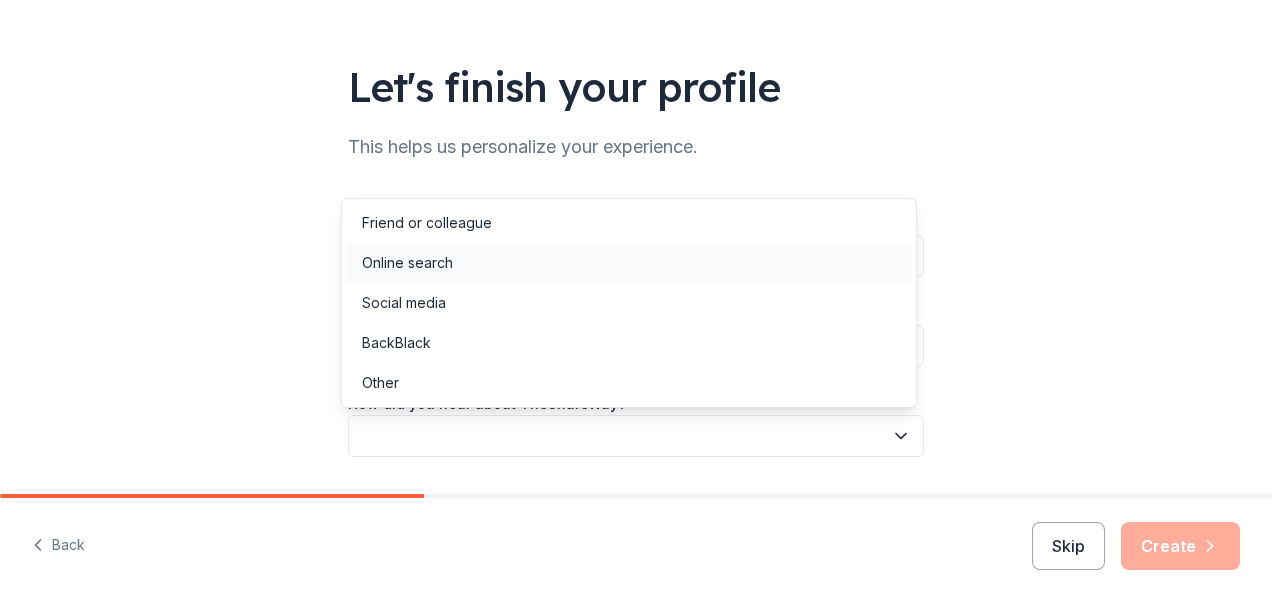 click on "Online search" at bounding box center (407, 263) 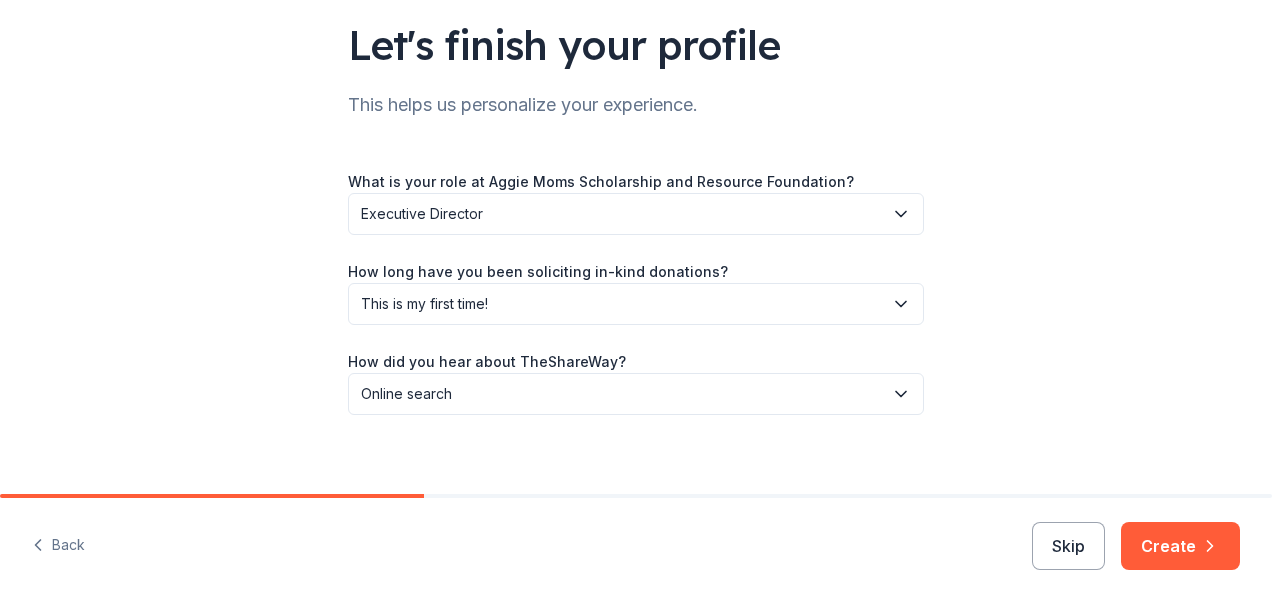 scroll, scrollTop: 159, scrollLeft: 0, axis: vertical 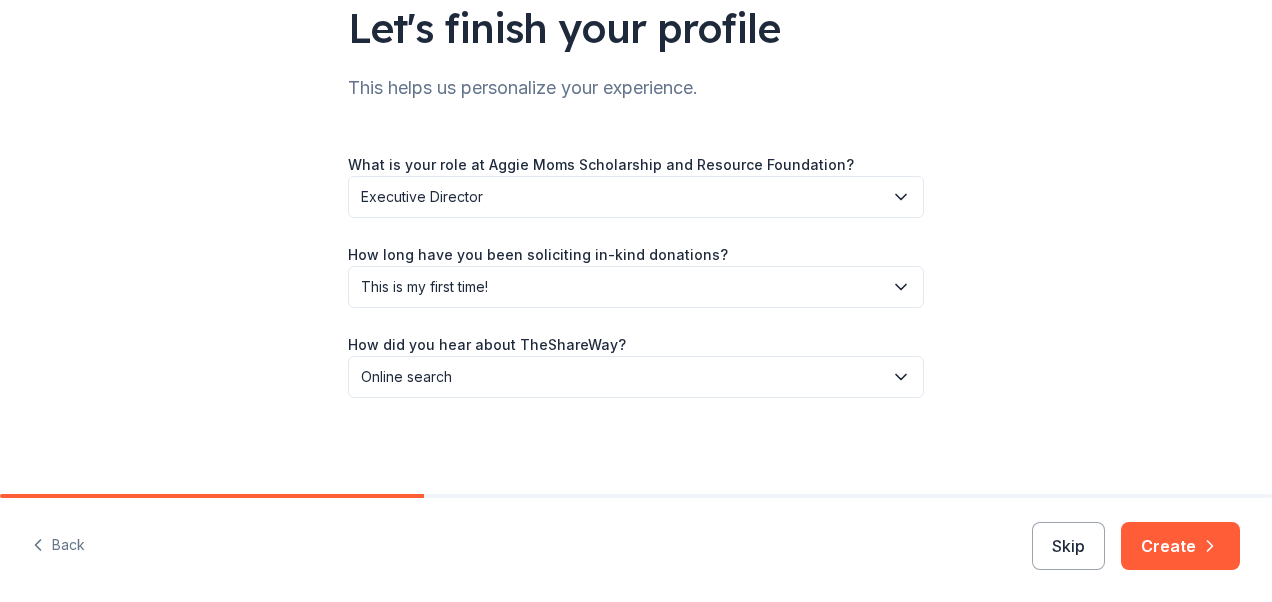 click on "Create" at bounding box center (1180, 546) 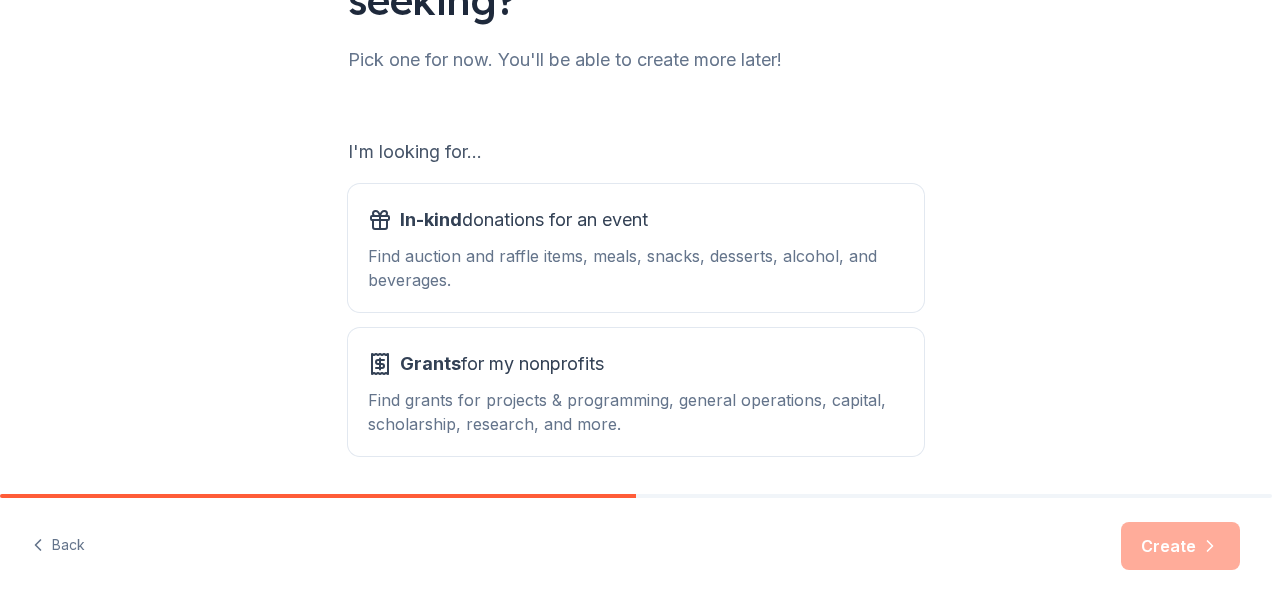 scroll, scrollTop: 200, scrollLeft: 0, axis: vertical 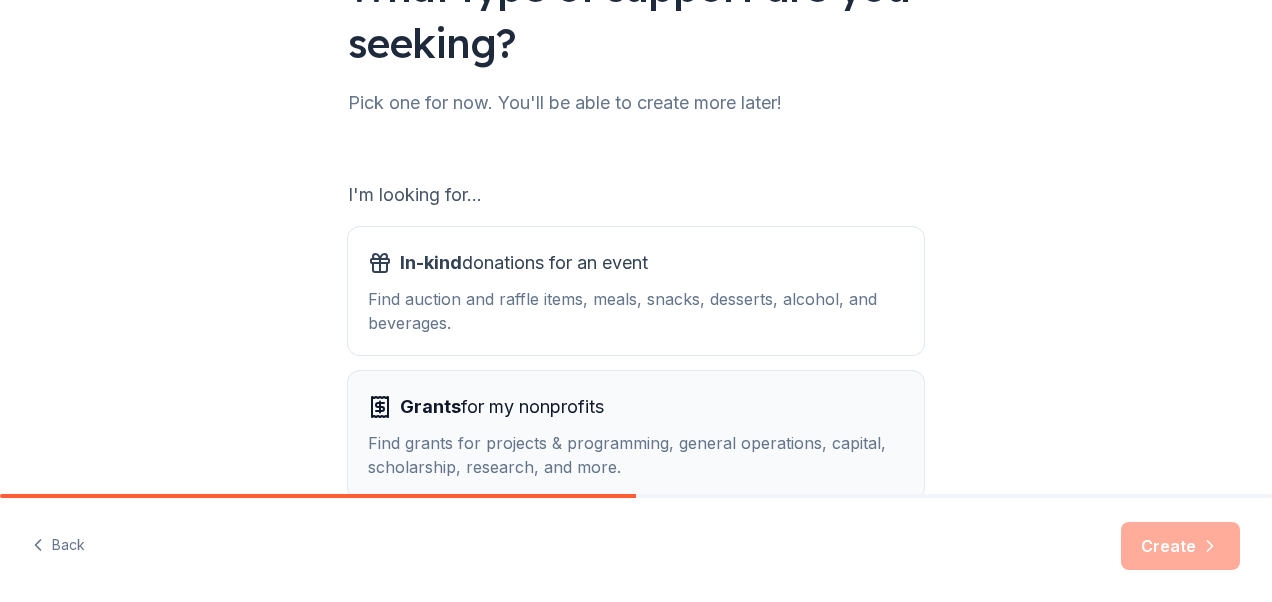click on "Grants  for my nonprofits" at bounding box center (636, 407) 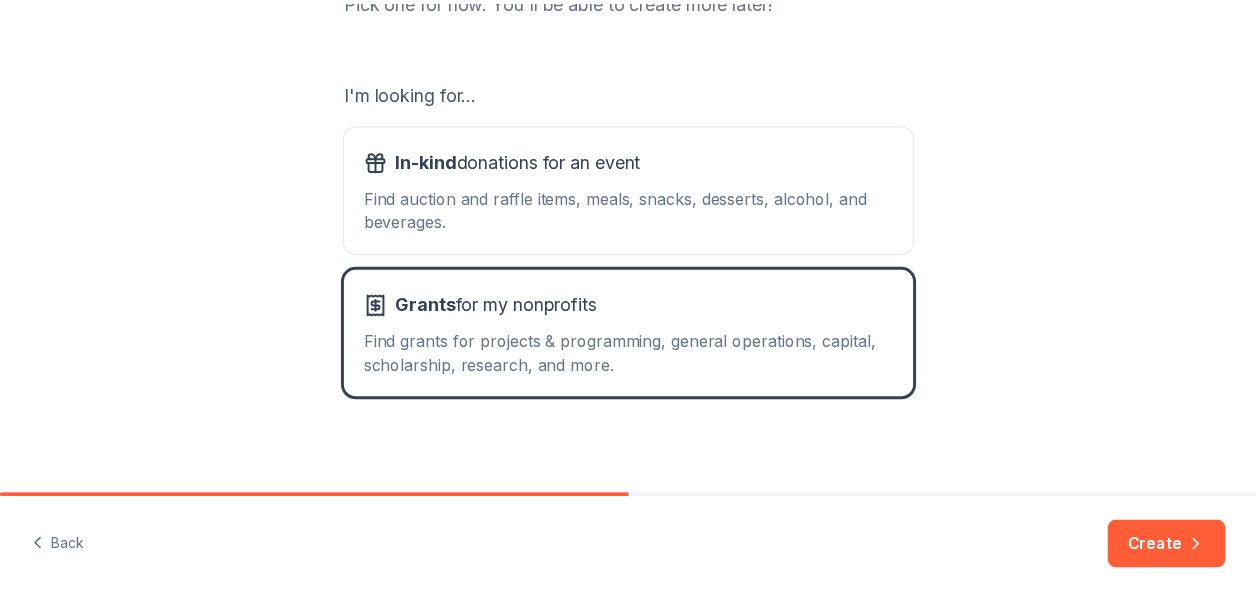 scroll, scrollTop: 313, scrollLeft: 0, axis: vertical 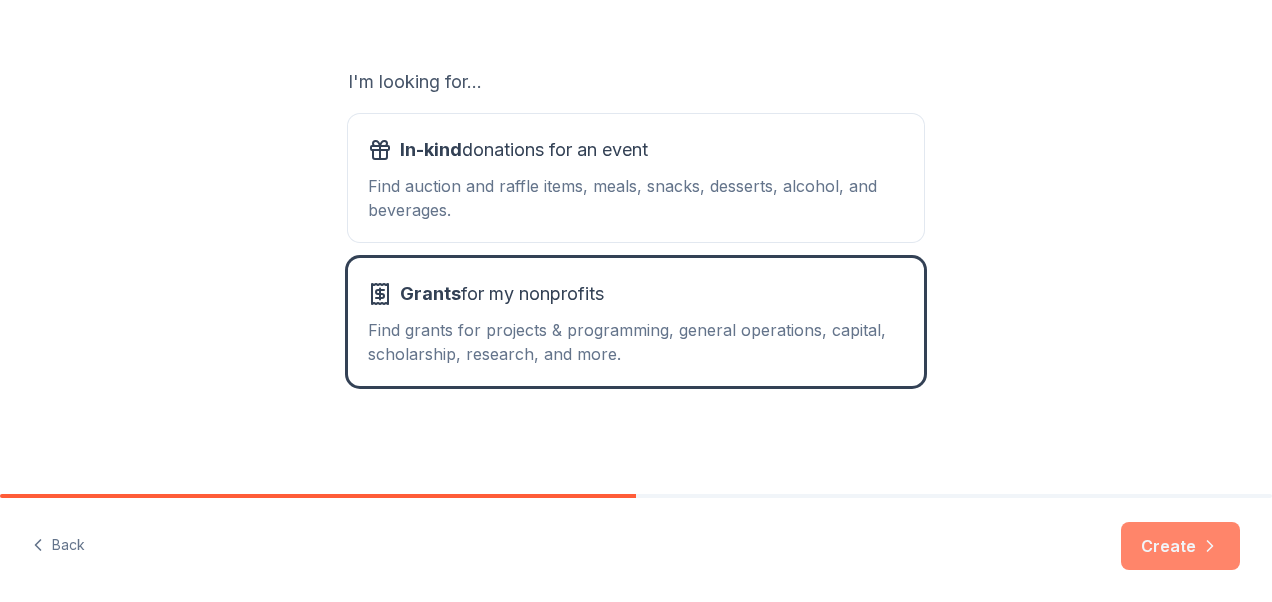 click on "Create" at bounding box center (1180, 546) 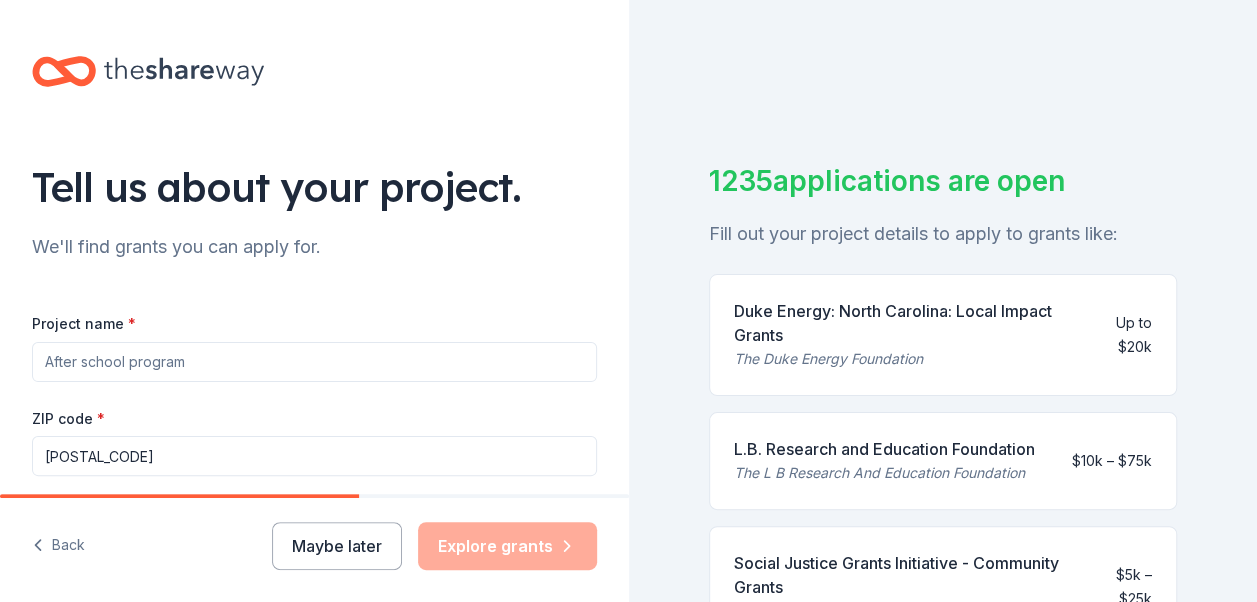 scroll, scrollTop: 100, scrollLeft: 0, axis: vertical 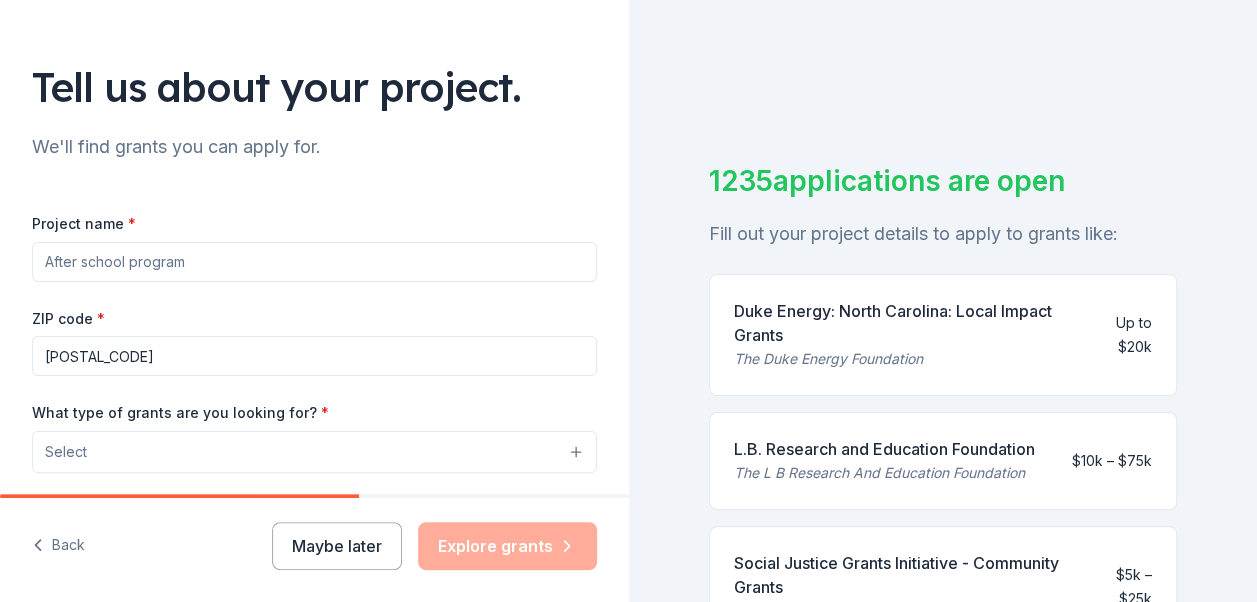 click on "Project name *" at bounding box center [314, 262] 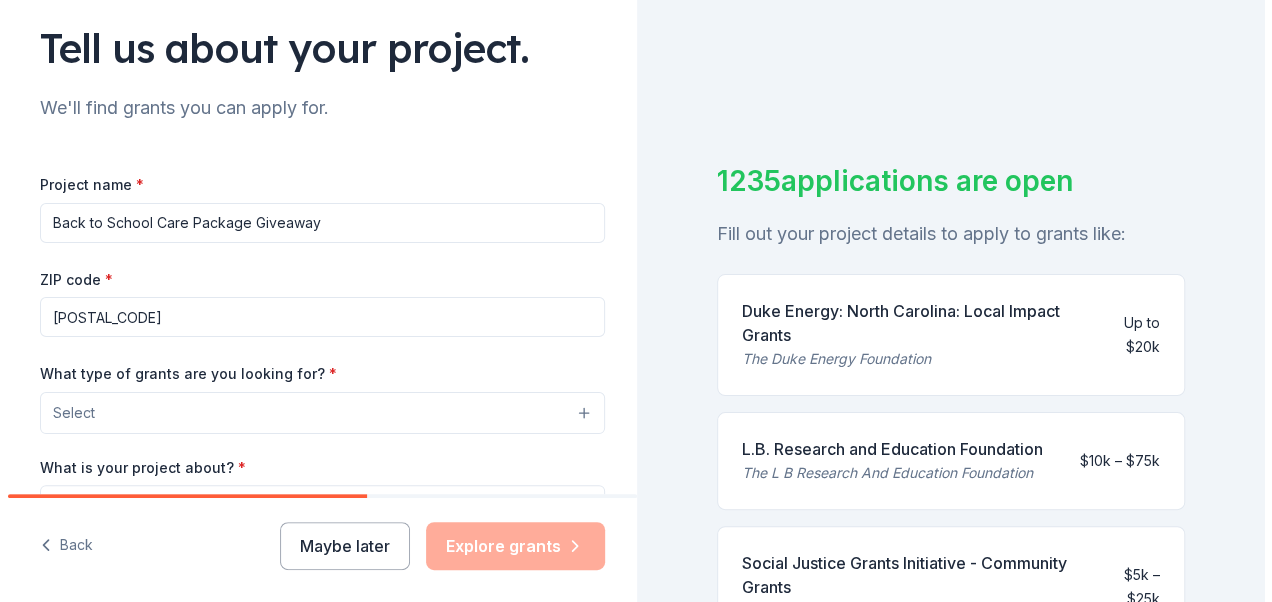 scroll, scrollTop: 200, scrollLeft: 0, axis: vertical 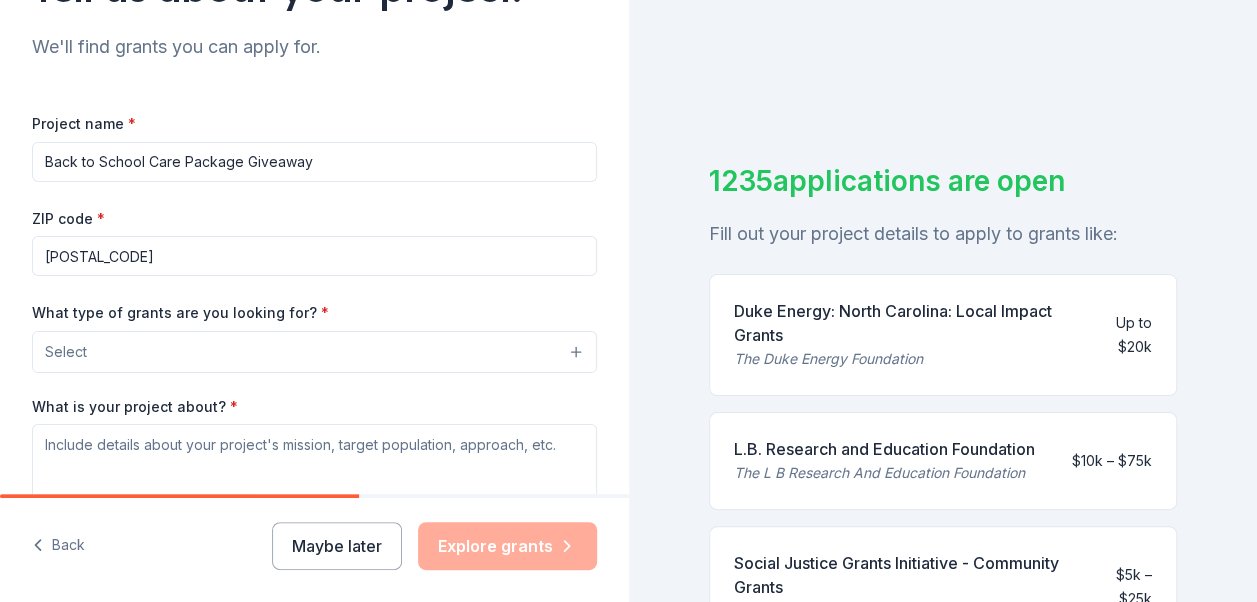 type on "Back to School Care Package Giveaway" 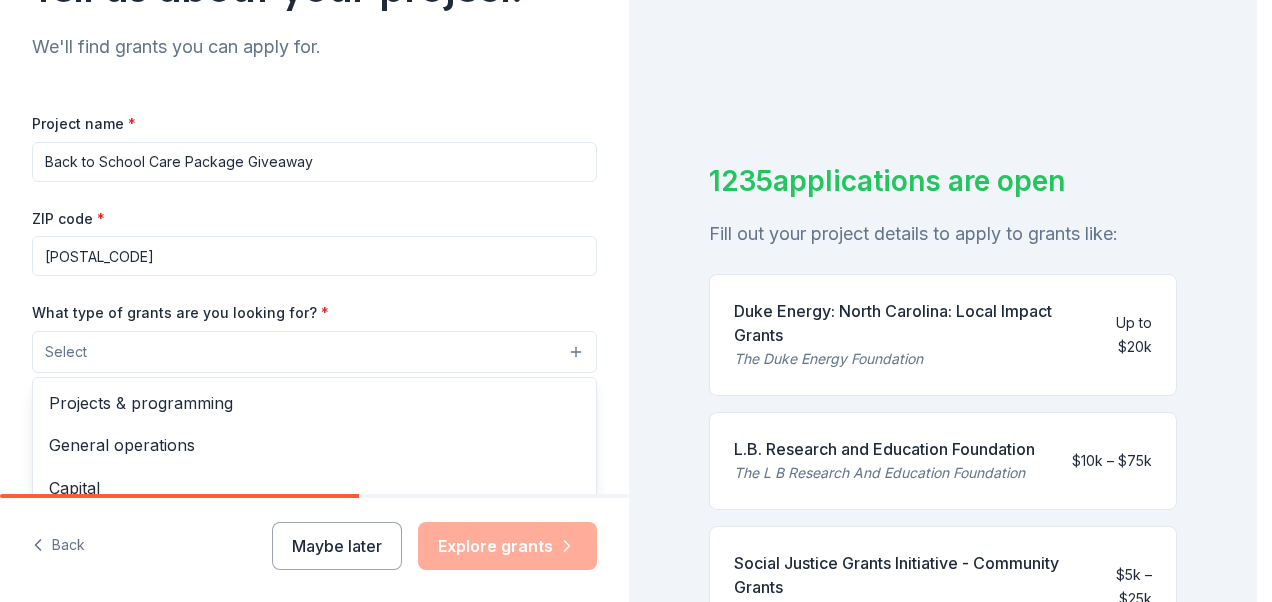 click on "Select" at bounding box center (314, 352) 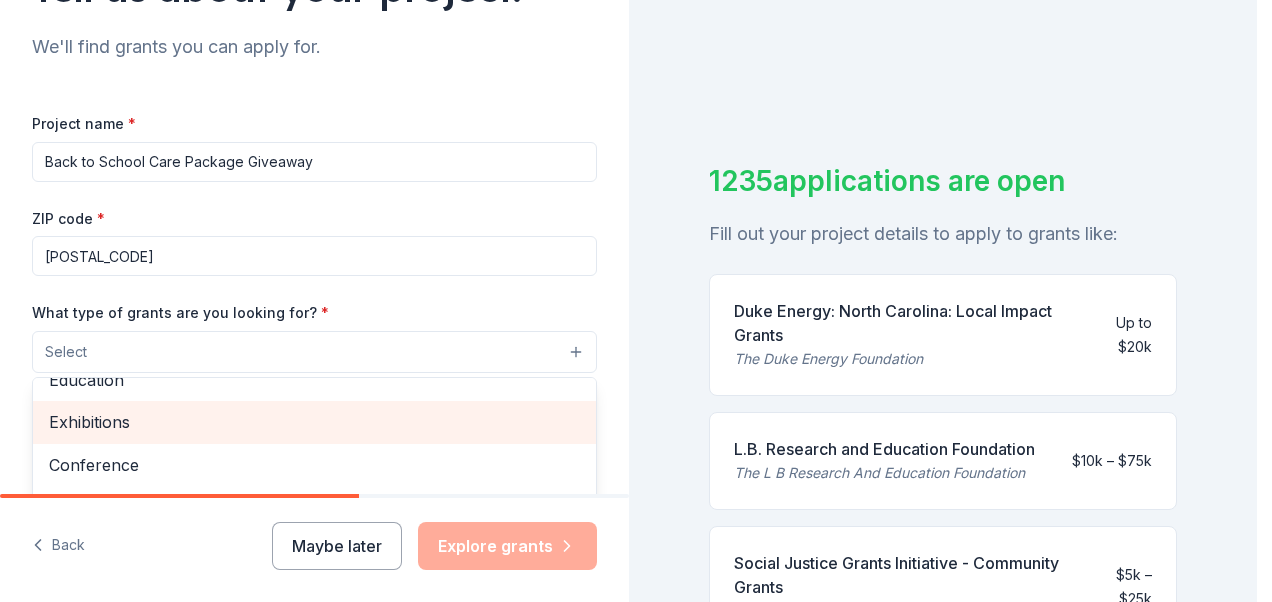 scroll, scrollTop: 135, scrollLeft: 0, axis: vertical 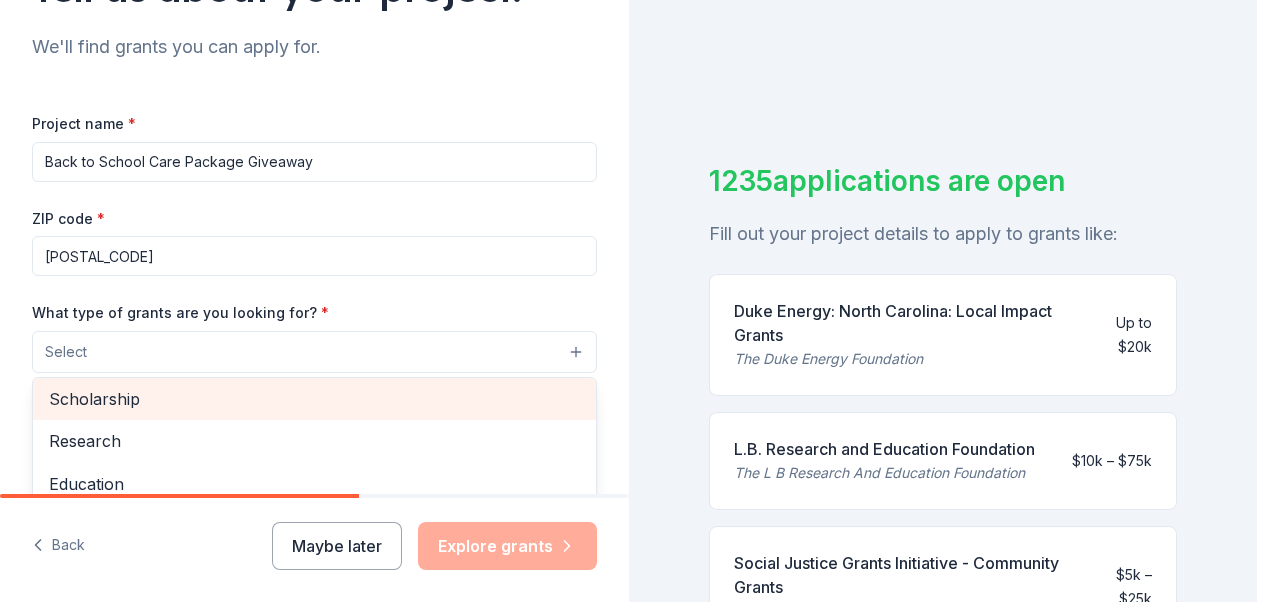 click on "Scholarship" at bounding box center [314, 399] 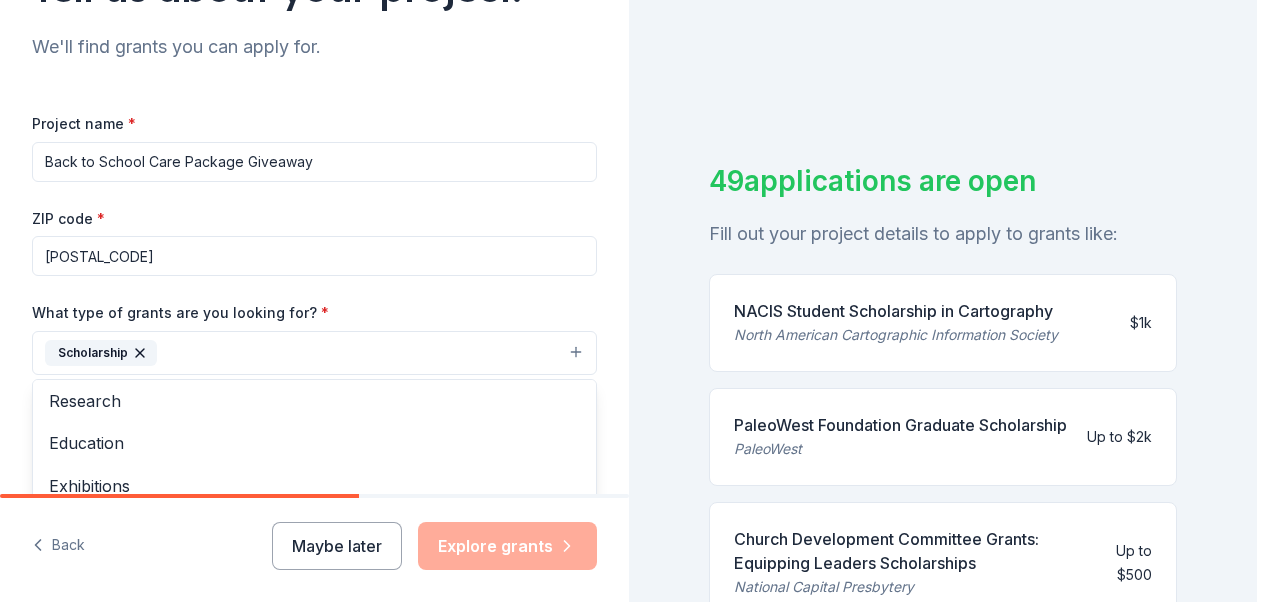 click on "Tell us about your project. We'll find grants you can apply for. Project name * Back to School Care Package Giveaway [POSTAL_CODE] What type of grants are you looking for? * Scholarship Projects & programming General operations Capital Research Education Exhibitions Conference Training and capacity building Fellowship Other What is your project about? * We use this to match you to relevant grant opportunities. See examples We recommend at least 300 characters to get the best grant matches. Send me reminders Email me reminders of grant application deadlines Back Maybe later Explore grants" at bounding box center (314, 301) 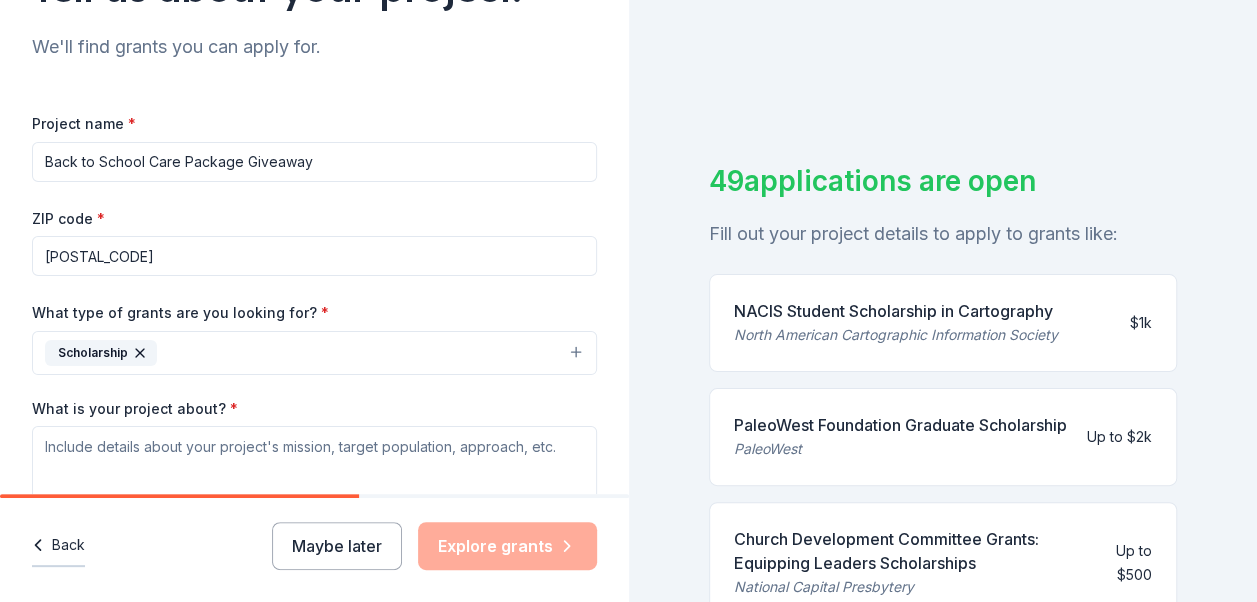 click on "Back" at bounding box center (58, 546) 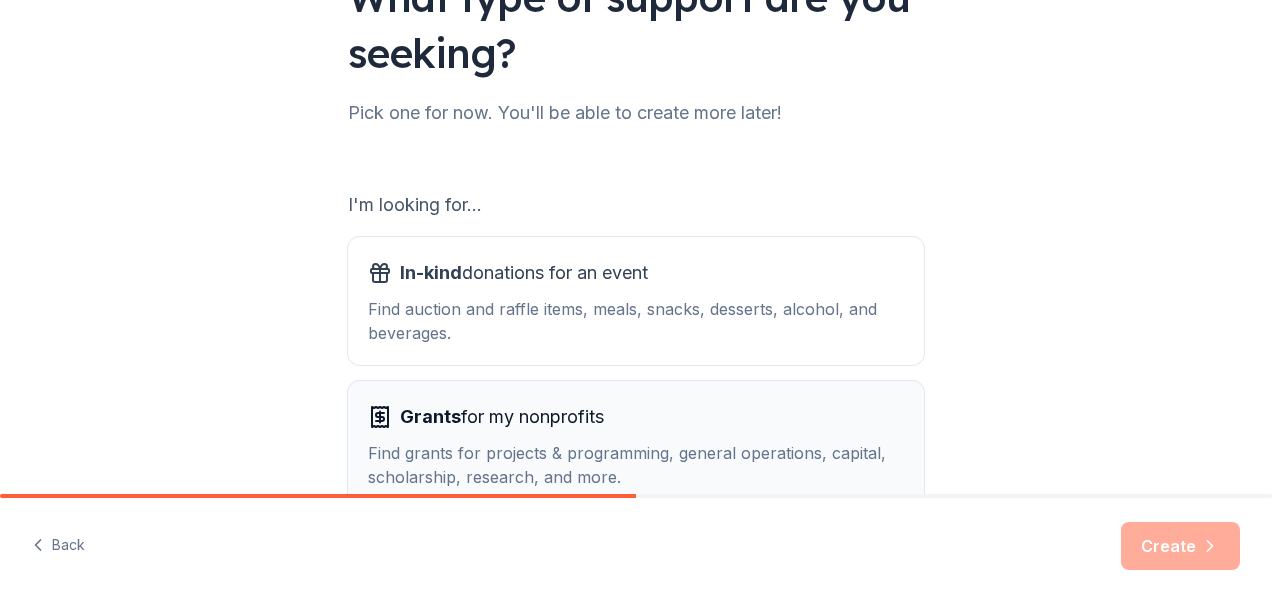 scroll, scrollTop: 200, scrollLeft: 0, axis: vertical 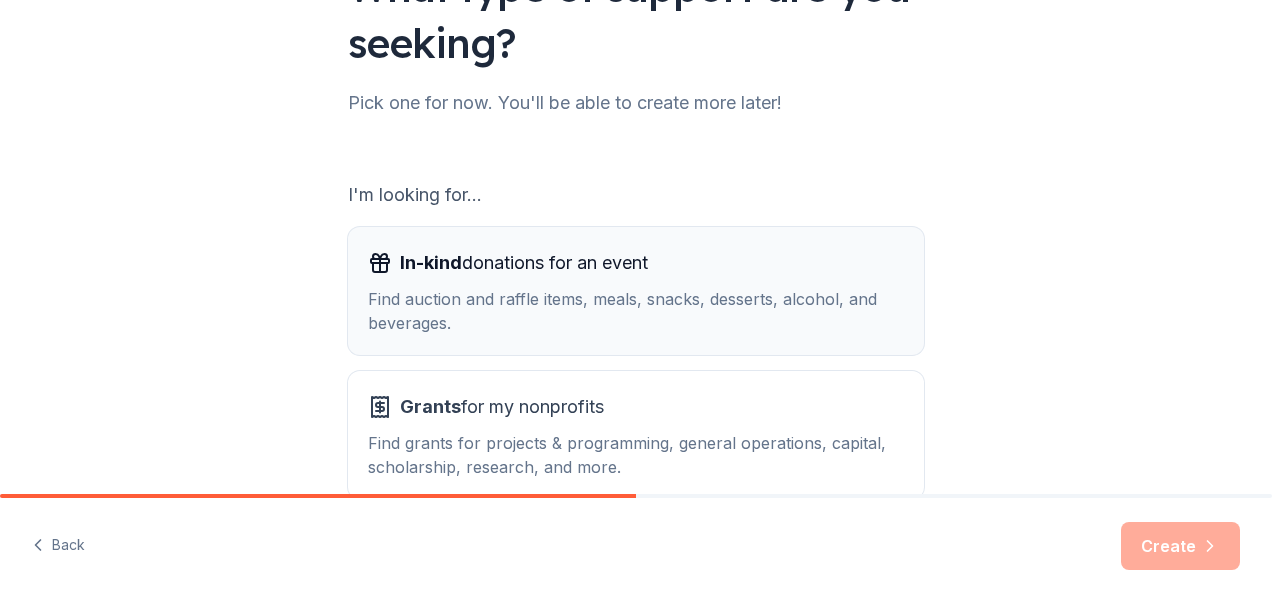 click on "In-kind  donations for an event Find auction and raffle items, meals, snacks, desserts, alcohol, and beverages." at bounding box center (636, 291) 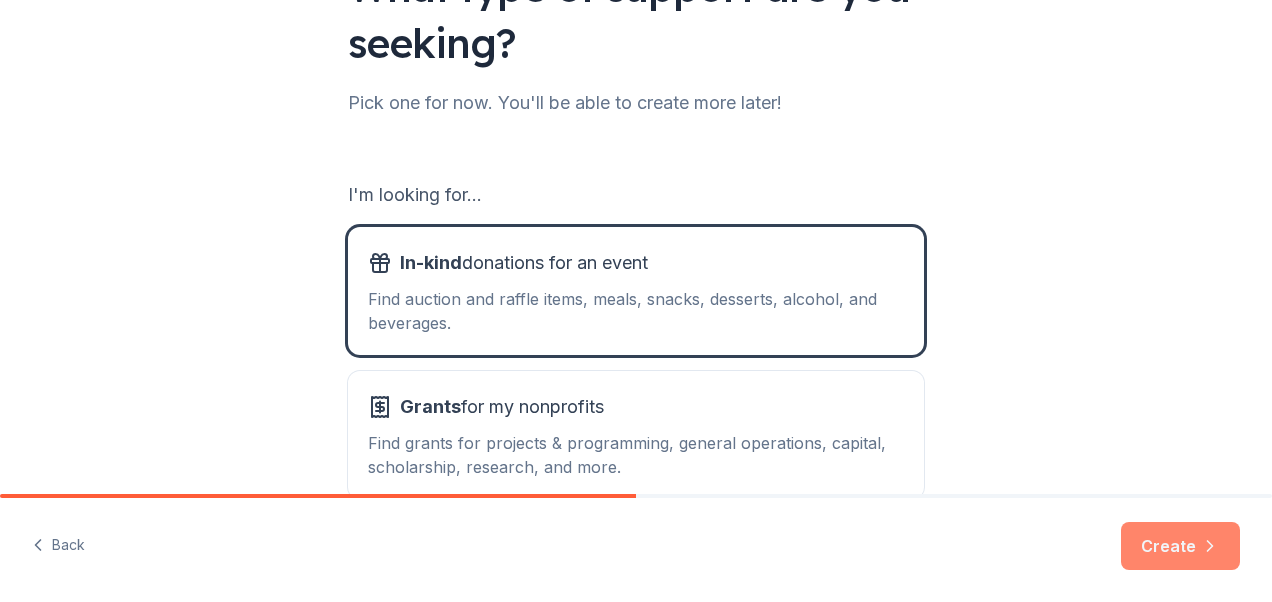 click on "Create" at bounding box center (1180, 546) 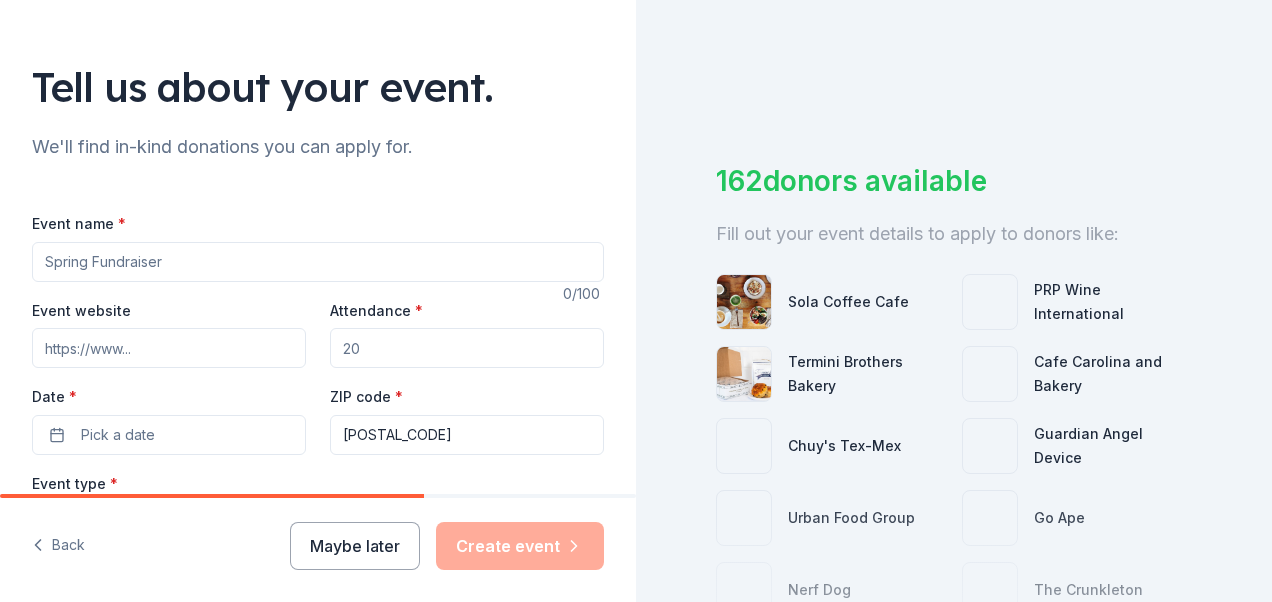 scroll, scrollTop: 0, scrollLeft: 0, axis: both 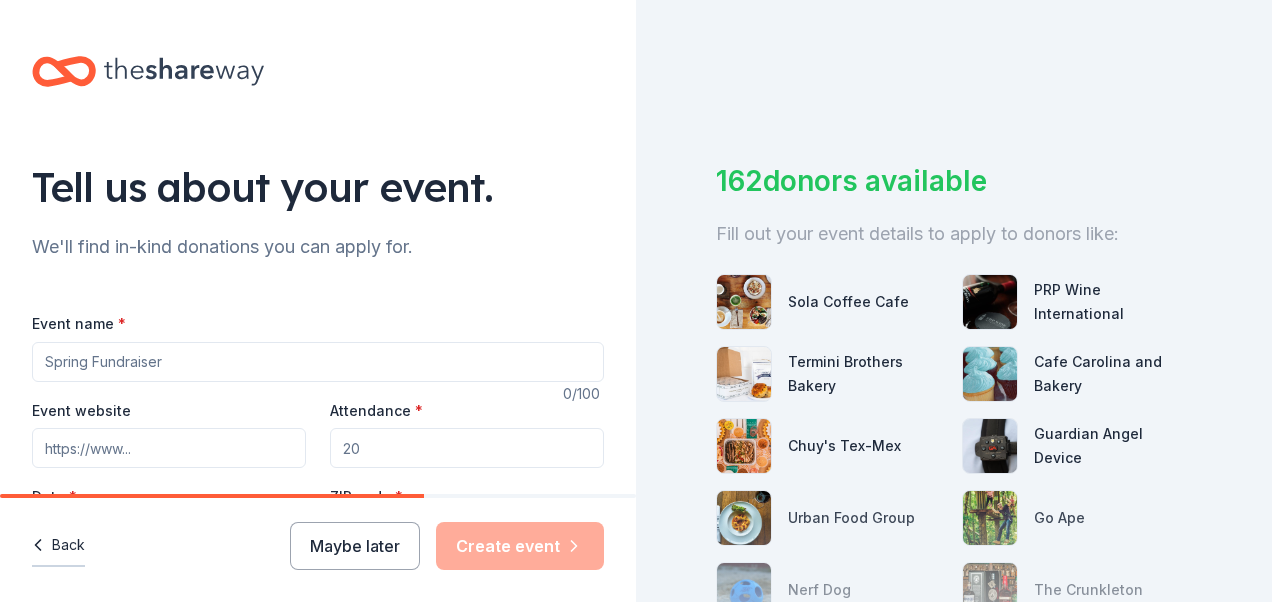 click on "Back" at bounding box center [58, 546] 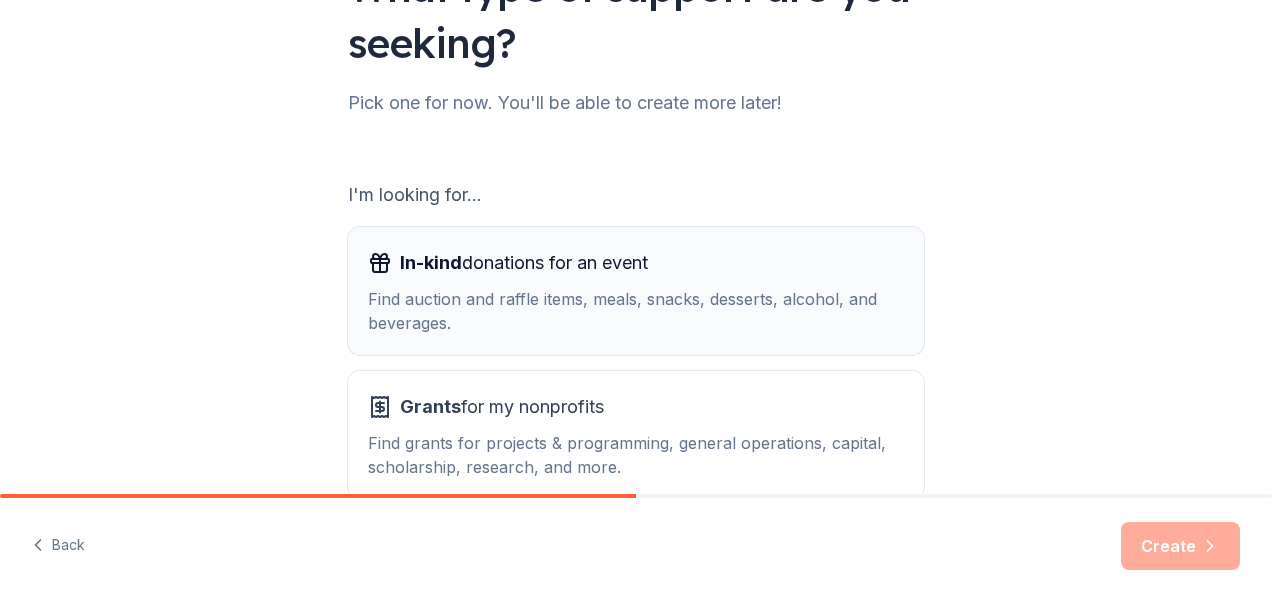 scroll, scrollTop: 300, scrollLeft: 0, axis: vertical 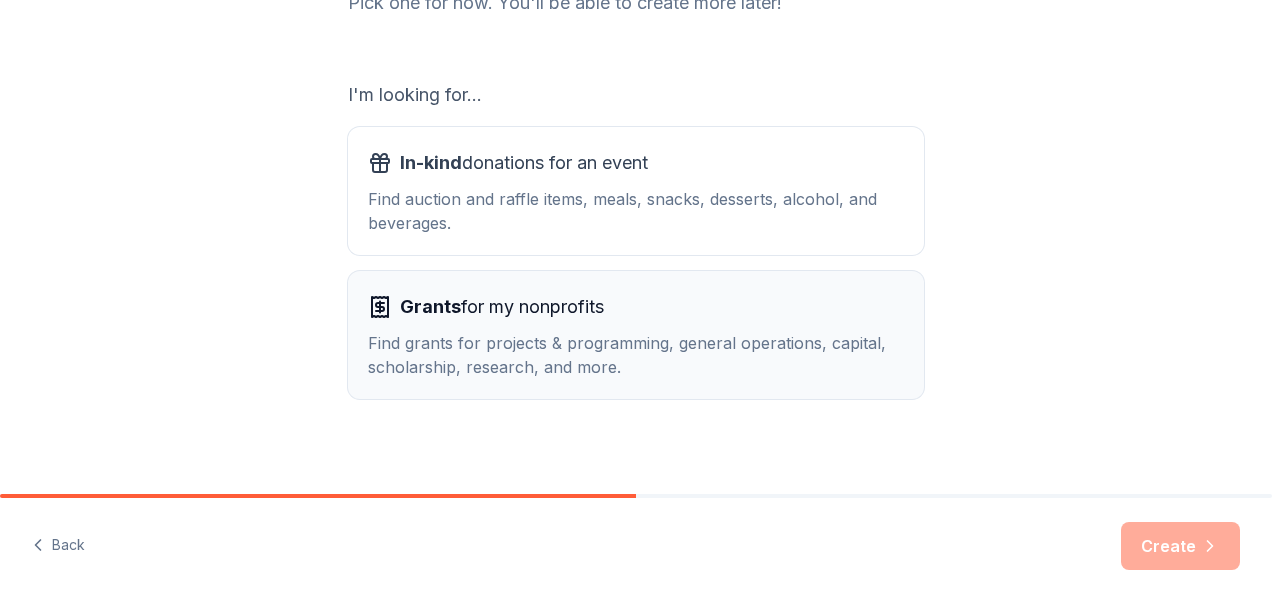 click on "Grants  for my nonprofits" at bounding box center (502, 307) 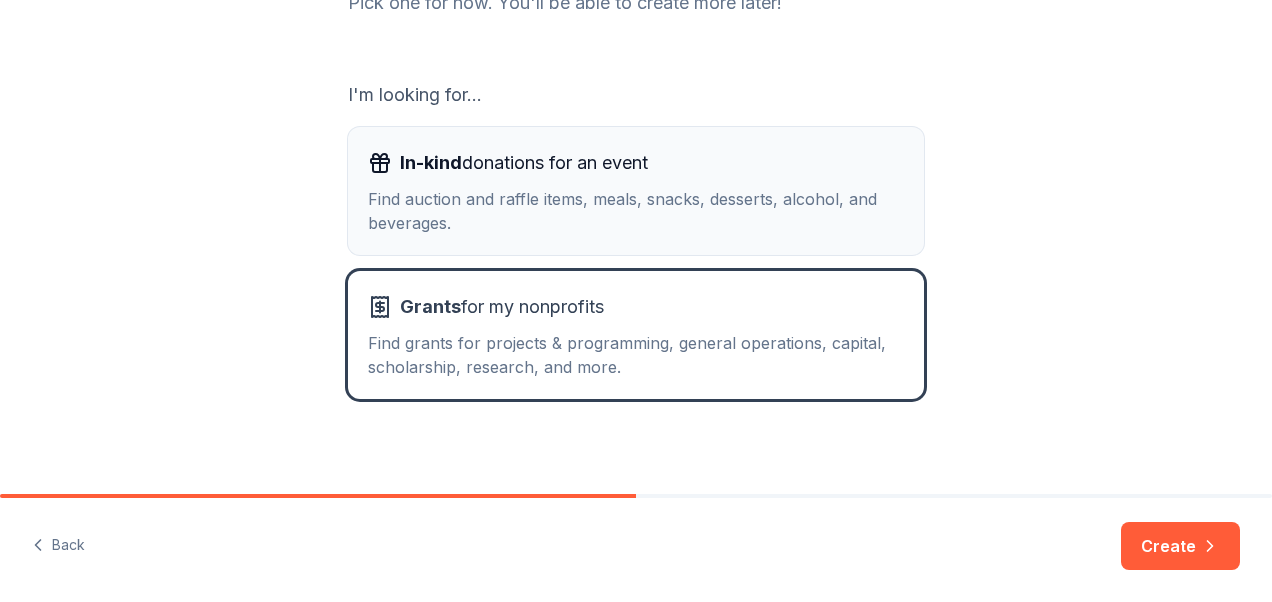 click on "Find auction and raffle items, meals, snacks, desserts, alcohol, and beverages." at bounding box center (636, 211) 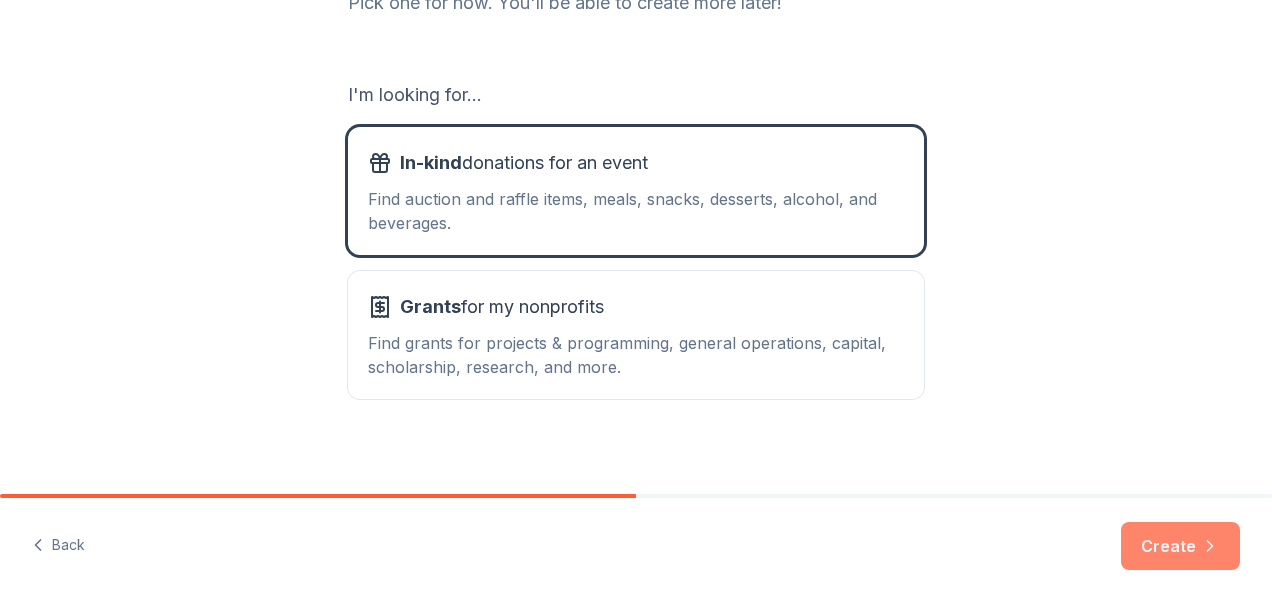 click on "Create" at bounding box center [1180, 546] 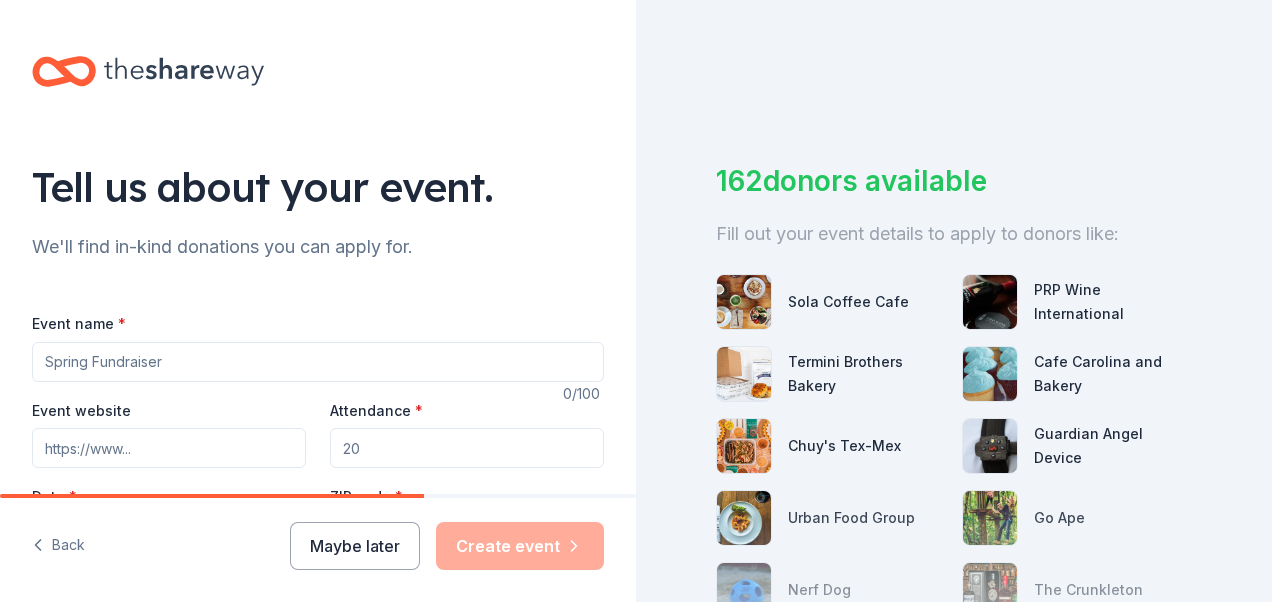 click on "Event name *" at bounding box center (318, 362) 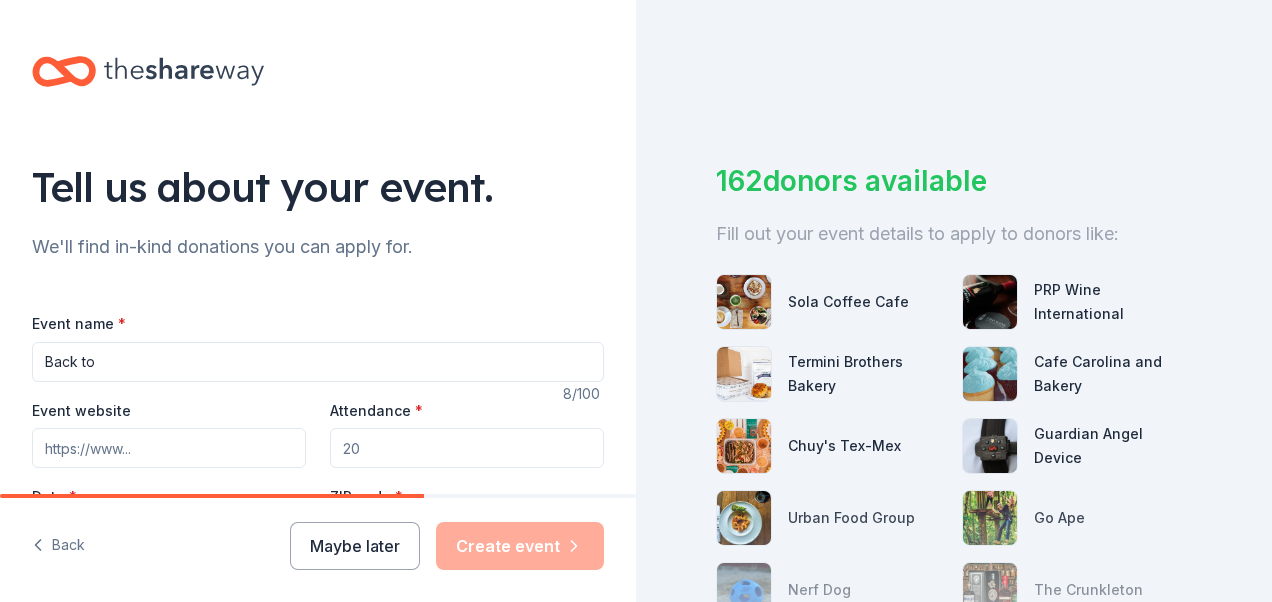 type on "Back to School Care Package Giveaway" 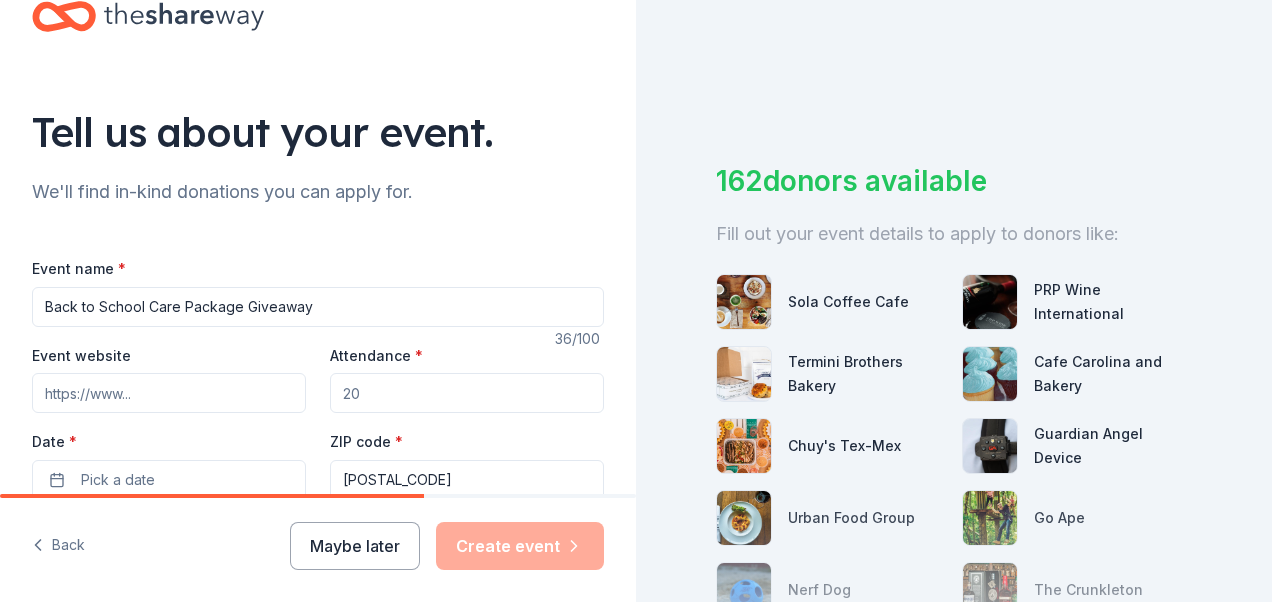 scroll, scrollTop: 100, scrollLeft: 0, axis: vertical 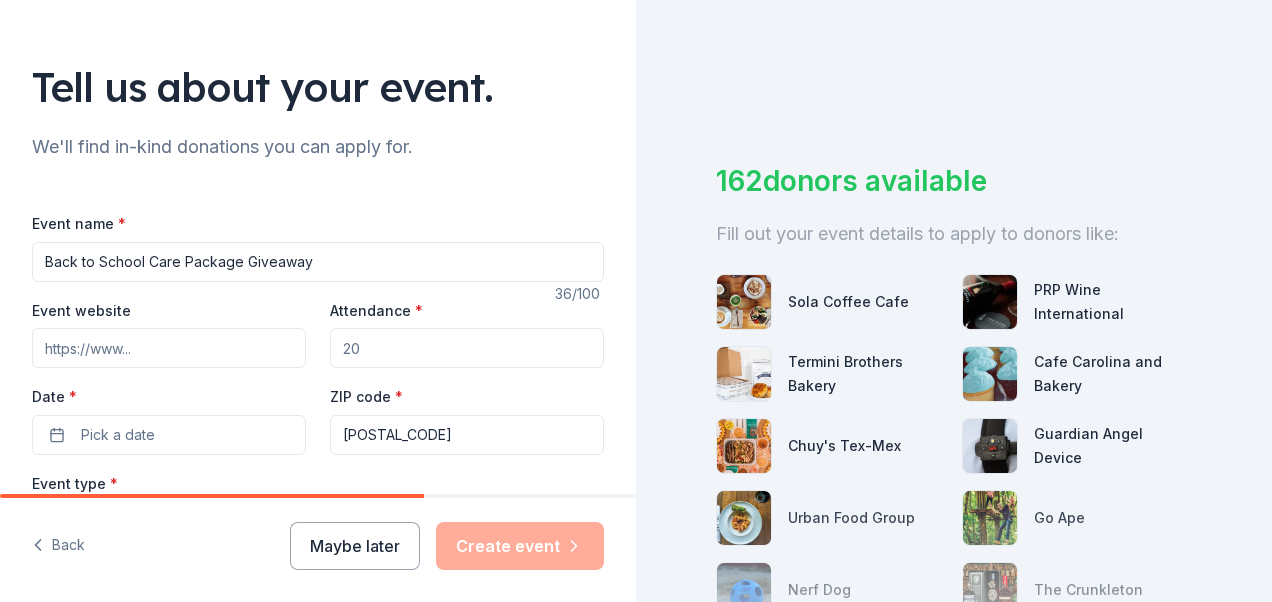 click on "Attendance *" at bounding box center (467, 348) 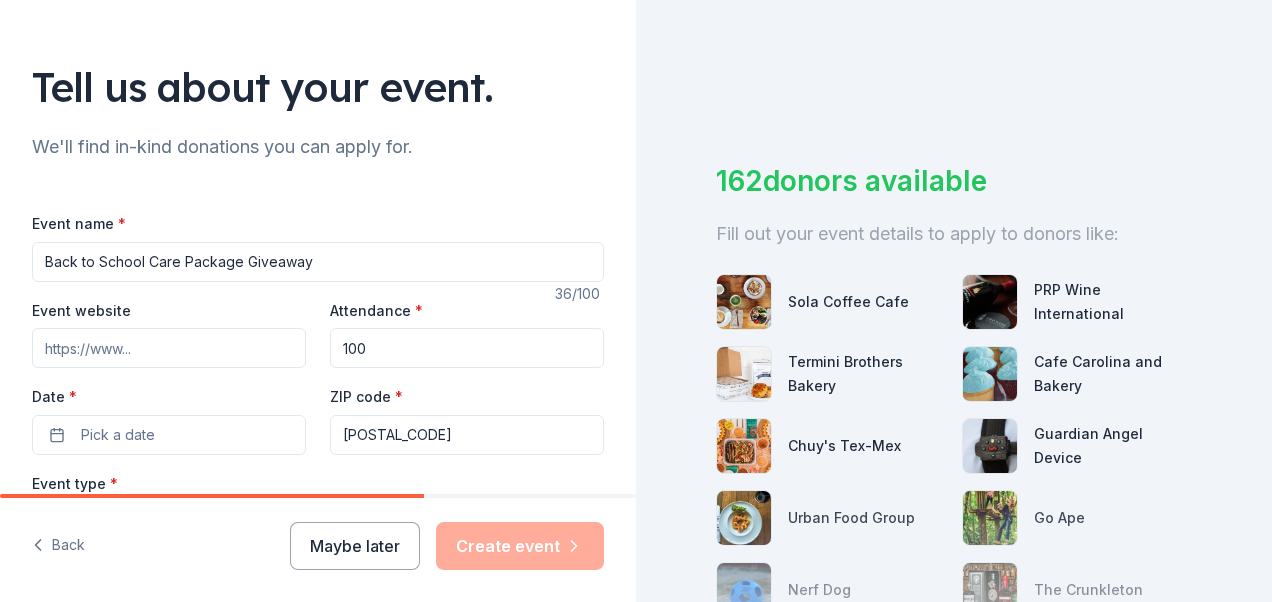 scroll, scrollTop: 200, scrollLeft: 0, axis: vertical 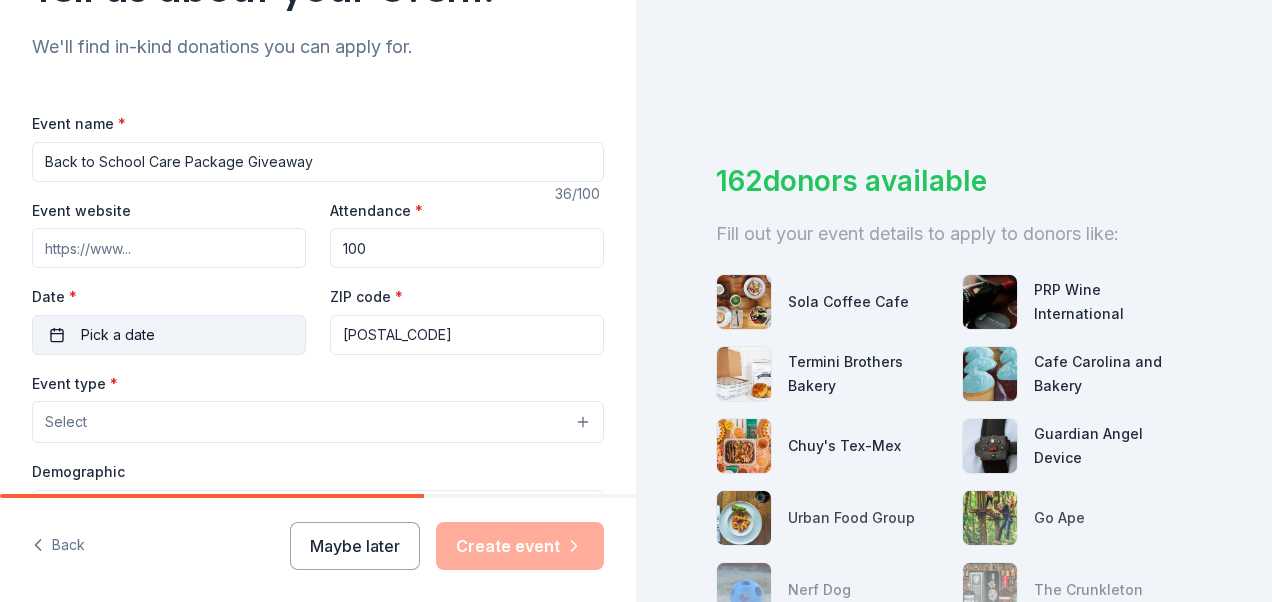type on "100" 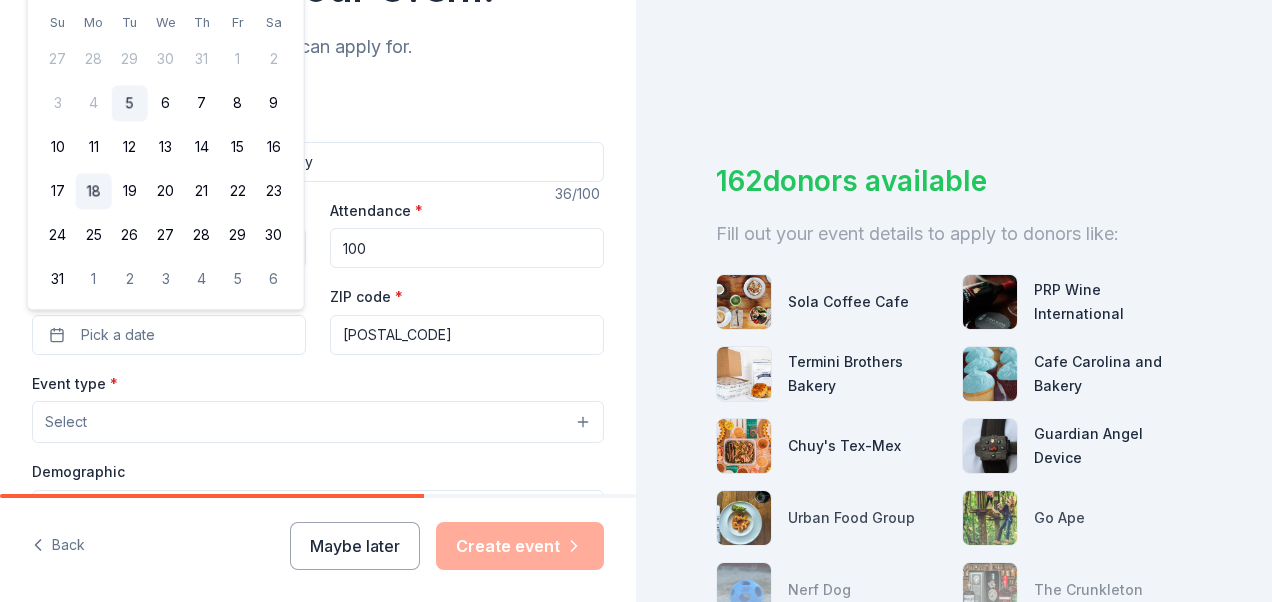 click on "18" at bounding box center (94, 192) 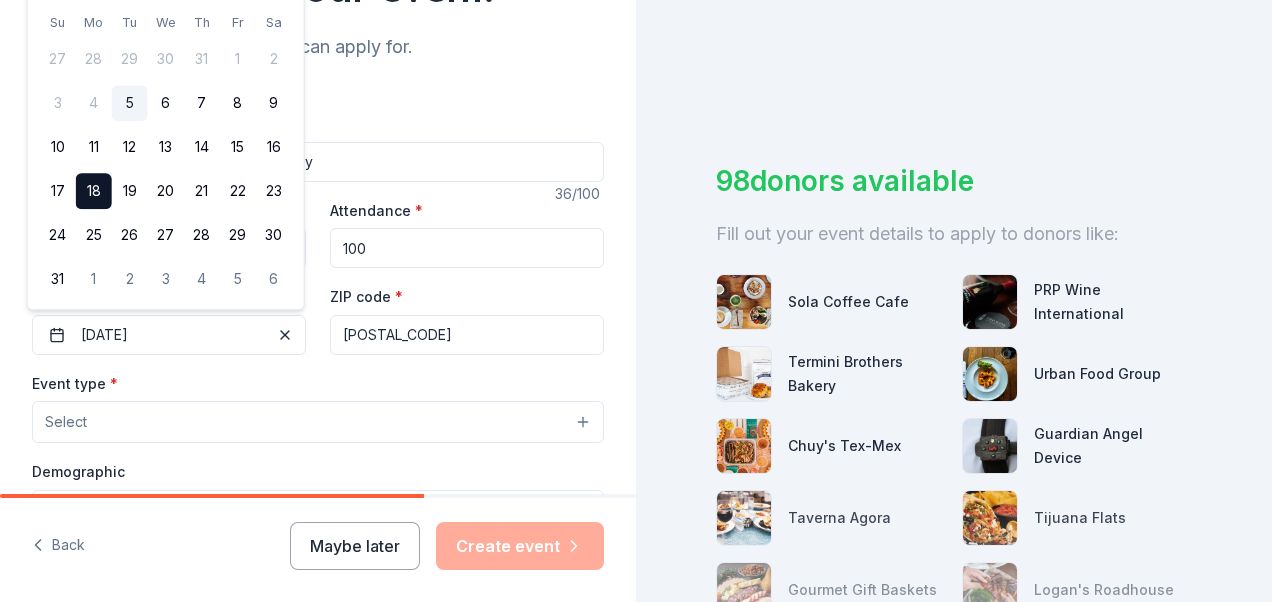click on "Select" at bounding box center (318, 422) 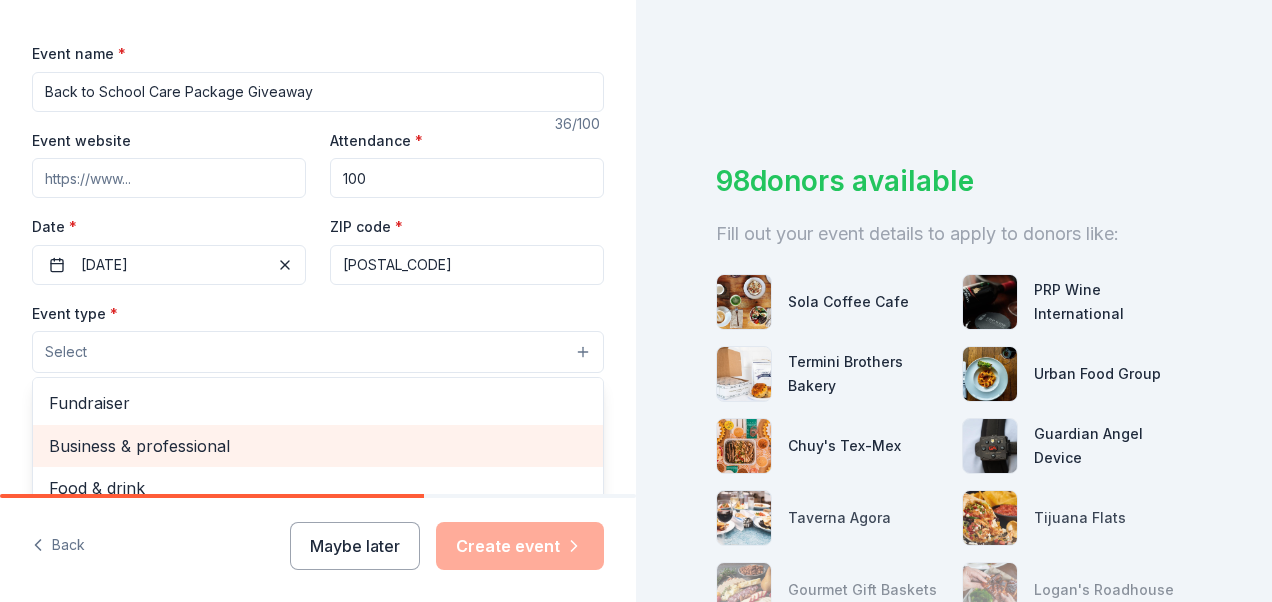 scroll, scrollTop: 300, scrollLeft: 0, axis: vertical 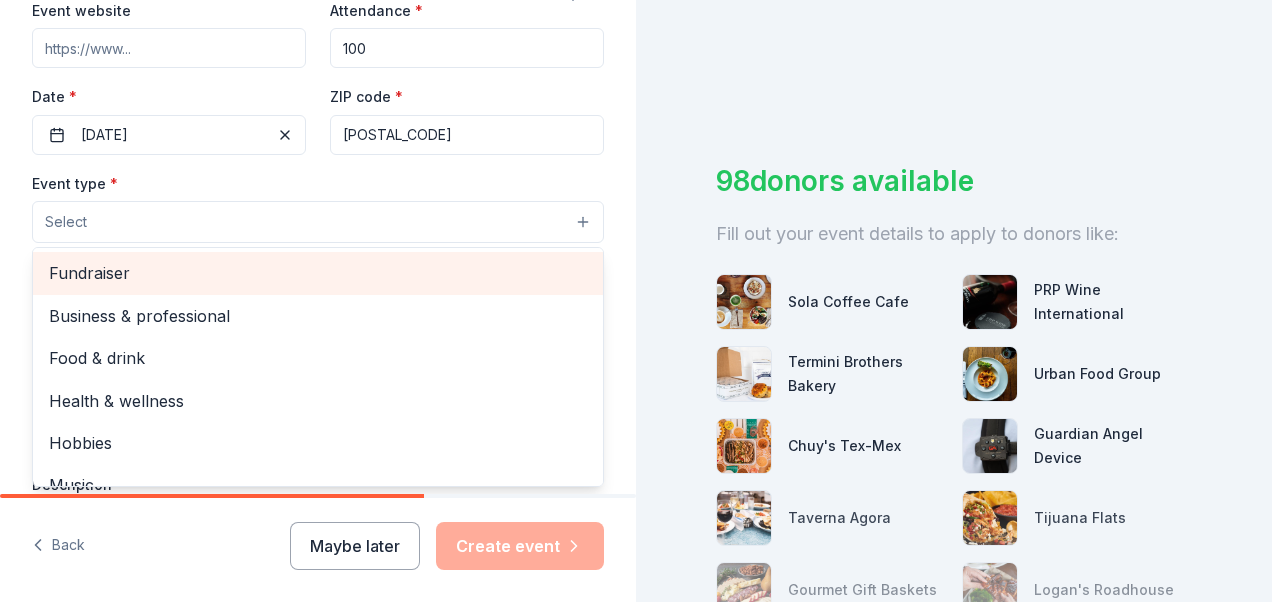 click on "Fundraiser" at bounding box center [318, 273] 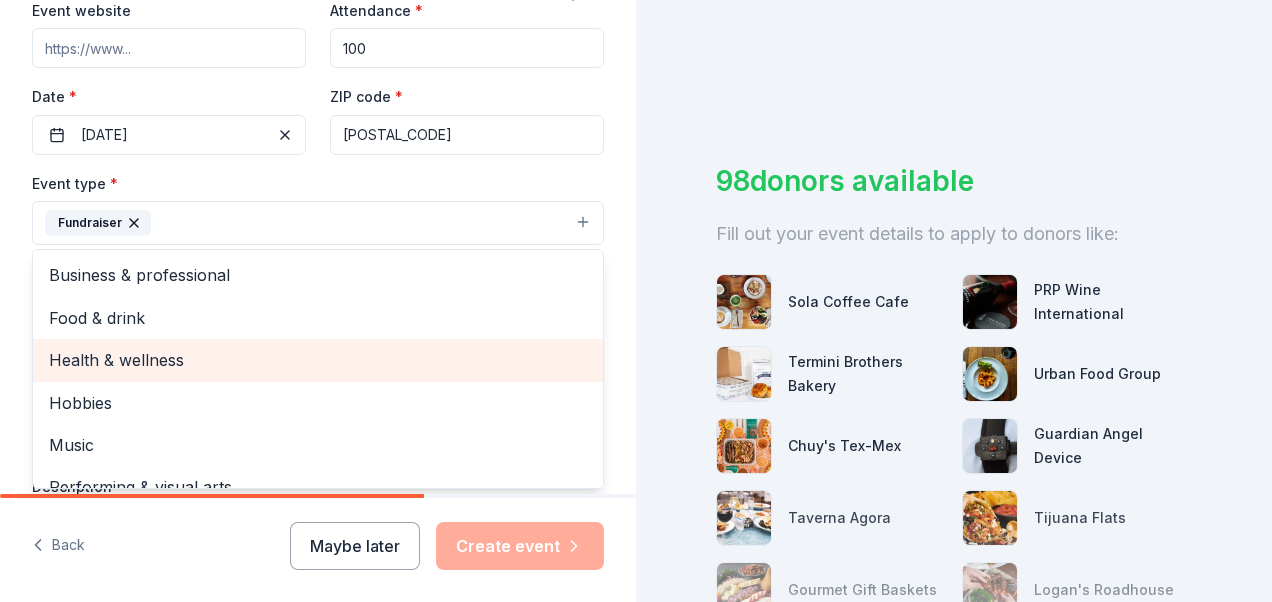 scroll, scrollTop: 24, scrollLeft: 0, axis: vertical 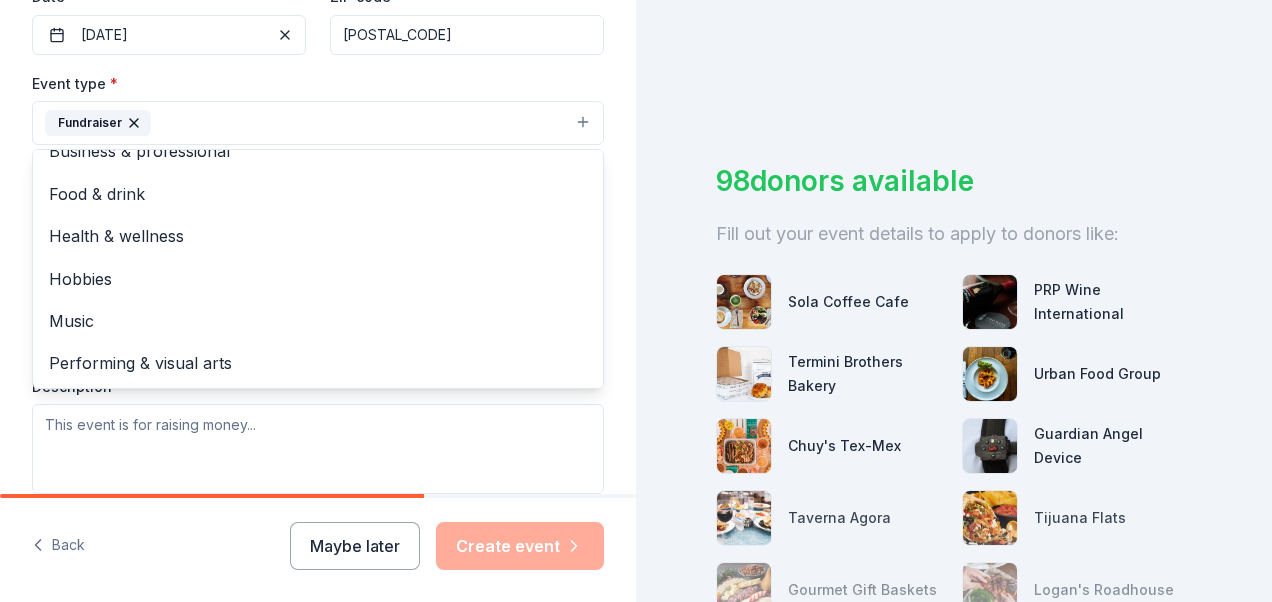 click on "Event type * Fundraiser Business & professional Food & drink Health & wellness Hobbies Music Performing & visual arts Demographic Select We use this information to help brands find events with their target demographic to sponsor their products. Mailing address Apt/unit Description" at bounding box center [318, 282] 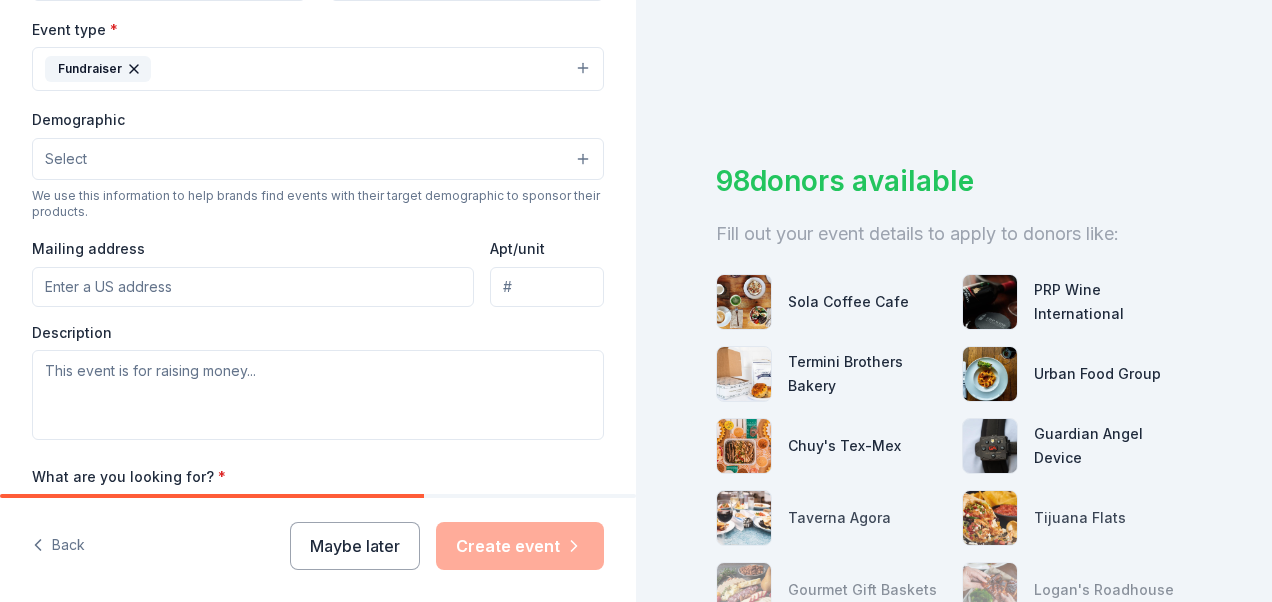 scroll, scrollTop: 600, scrollLeft: 0, axis: vertical 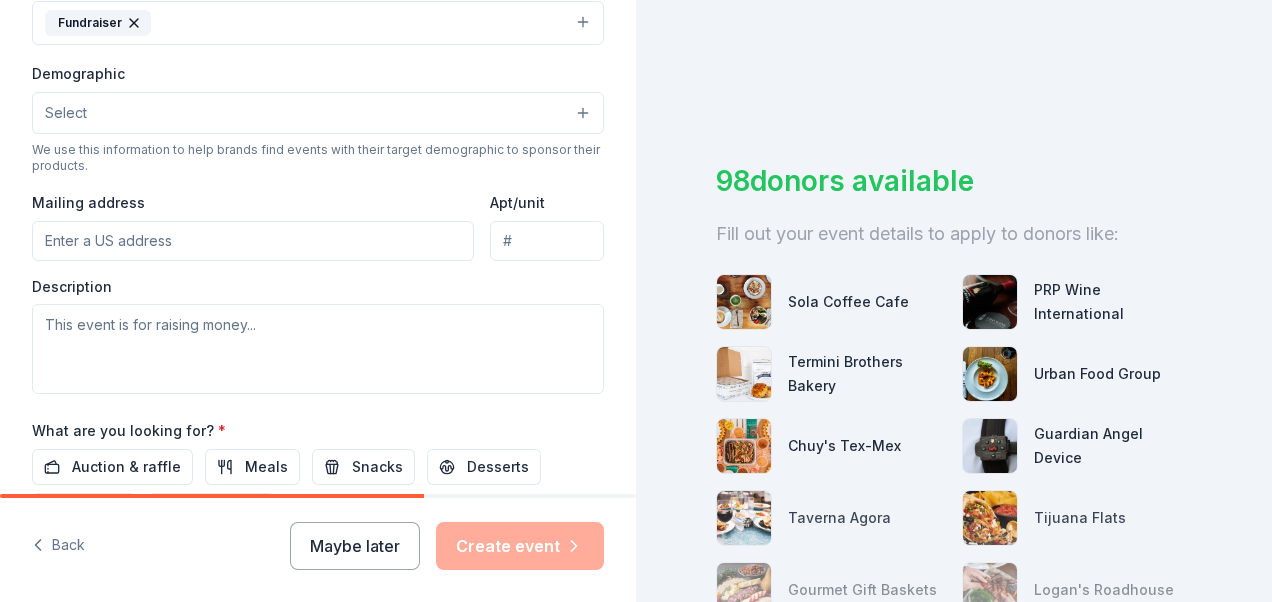 click on "Select" at bounding box center [318, 113] 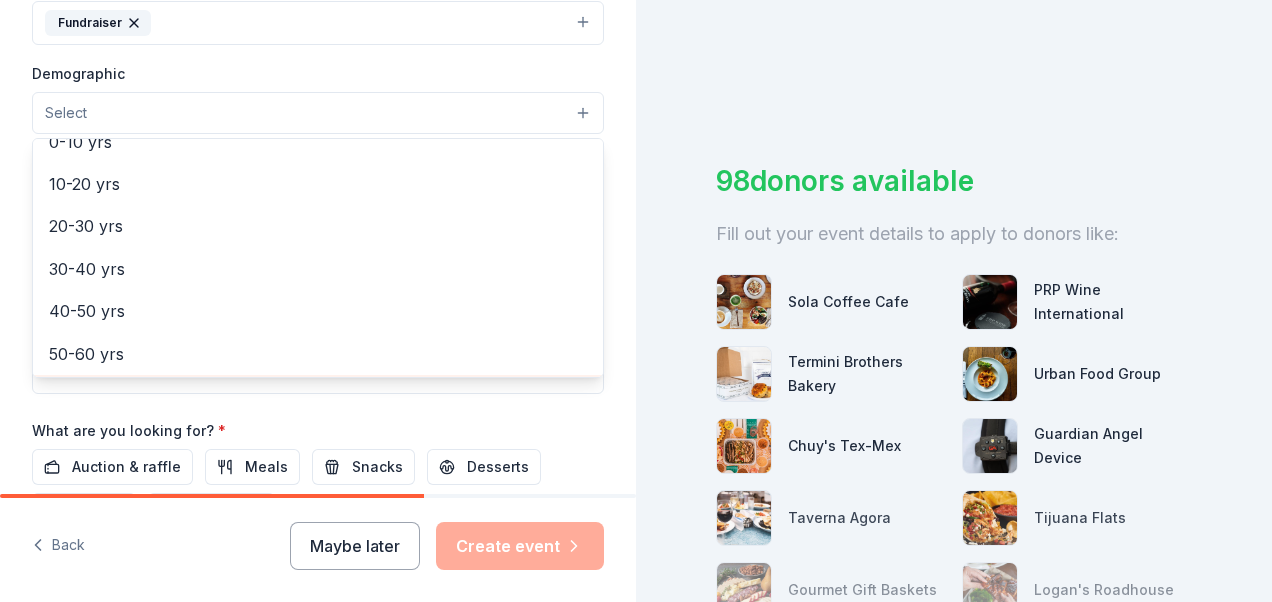 scroll, scrollTop: 120, scrollLeft: 0, axis: vertical 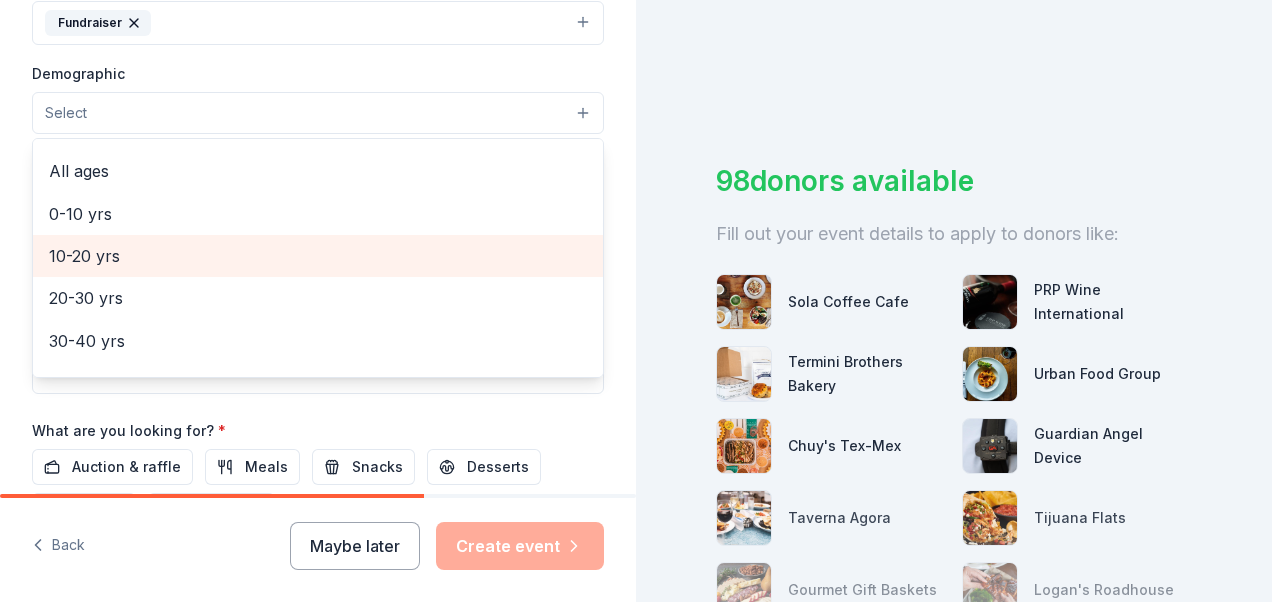 click on "10-20 yrs" at bounding box center [318, 256] 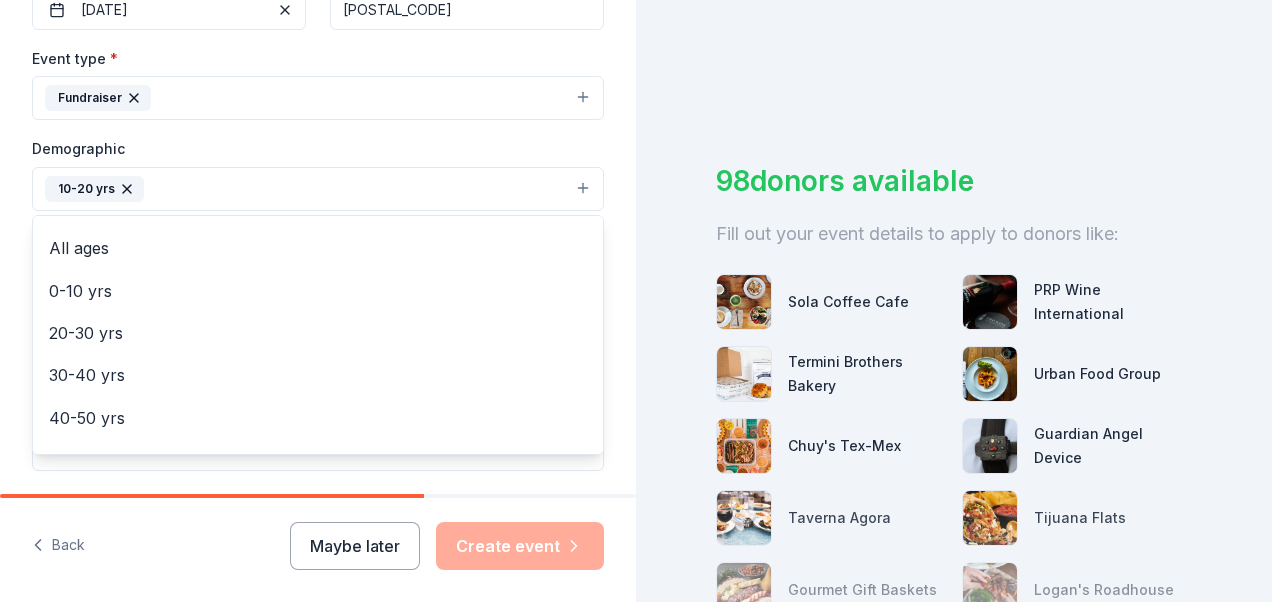 scroll, scrollTop: 500, scrollLeft: 0, axis: vertical 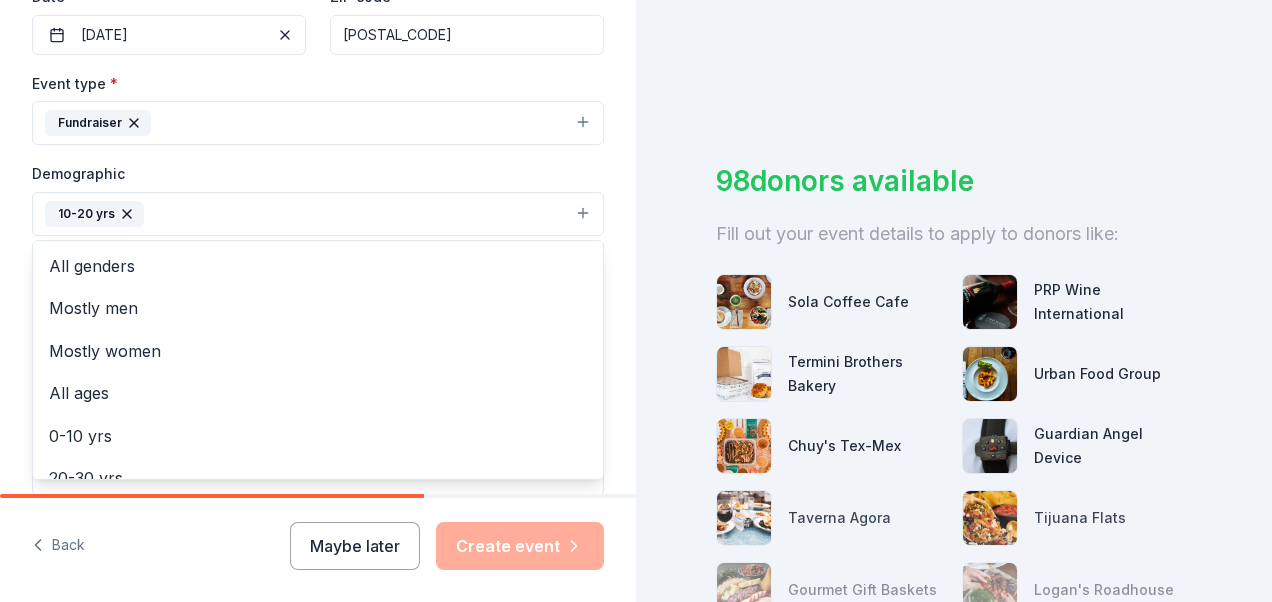 click 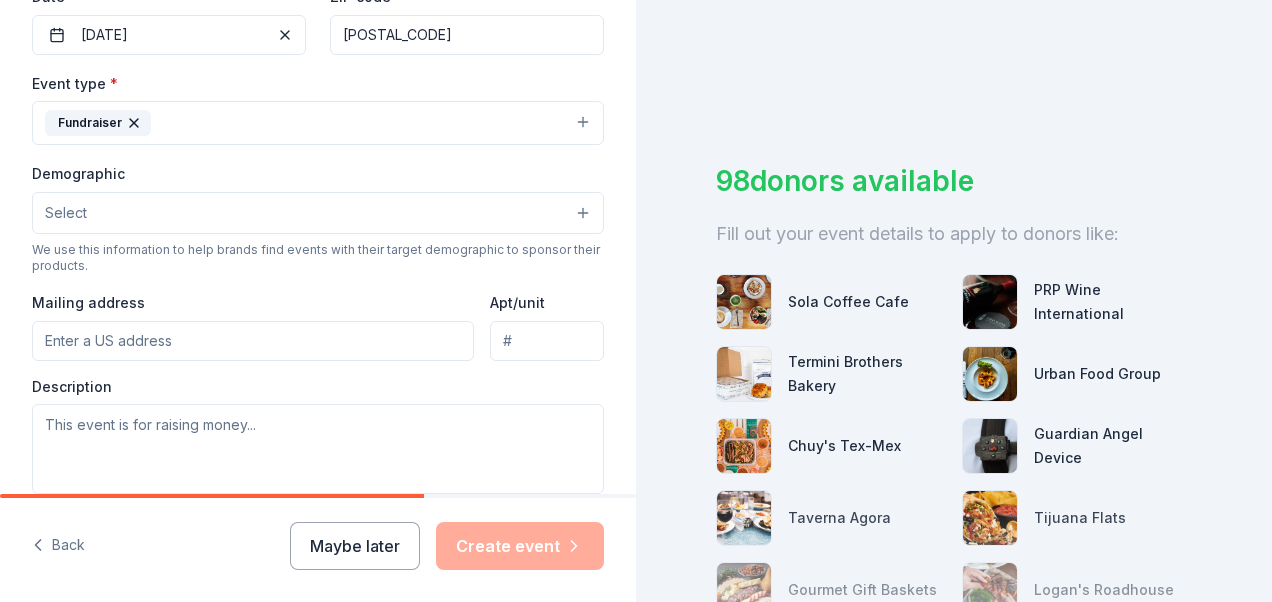 click on "Select" at bounding box center [318, 213] 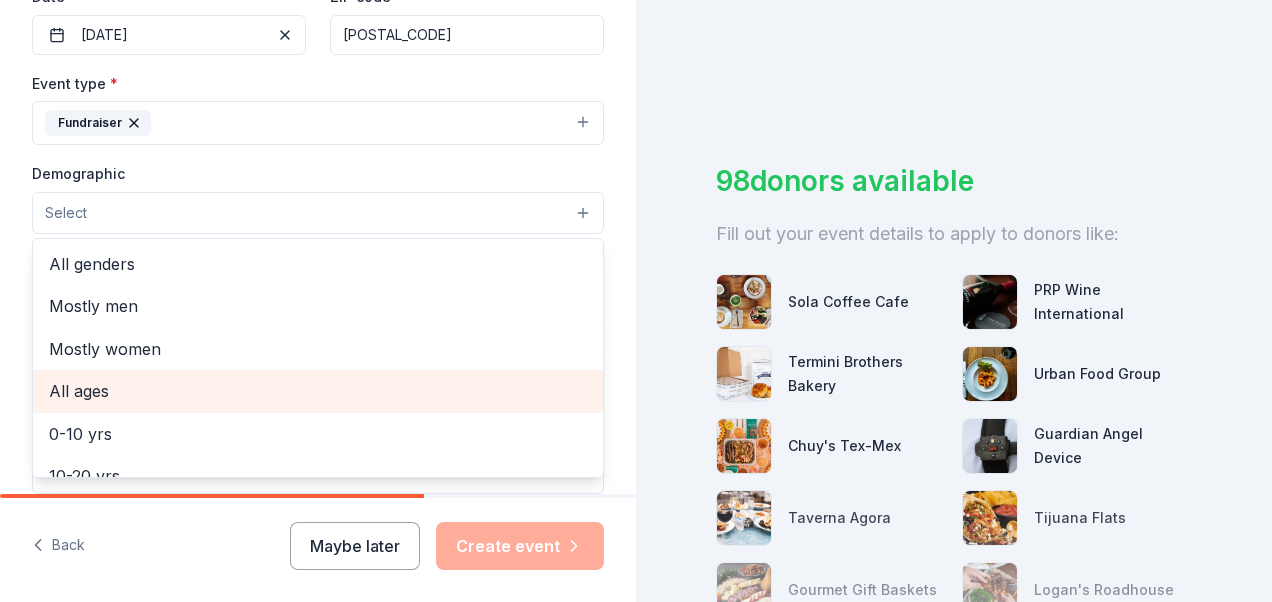click on "All ages" at bounding box center [318, 391] 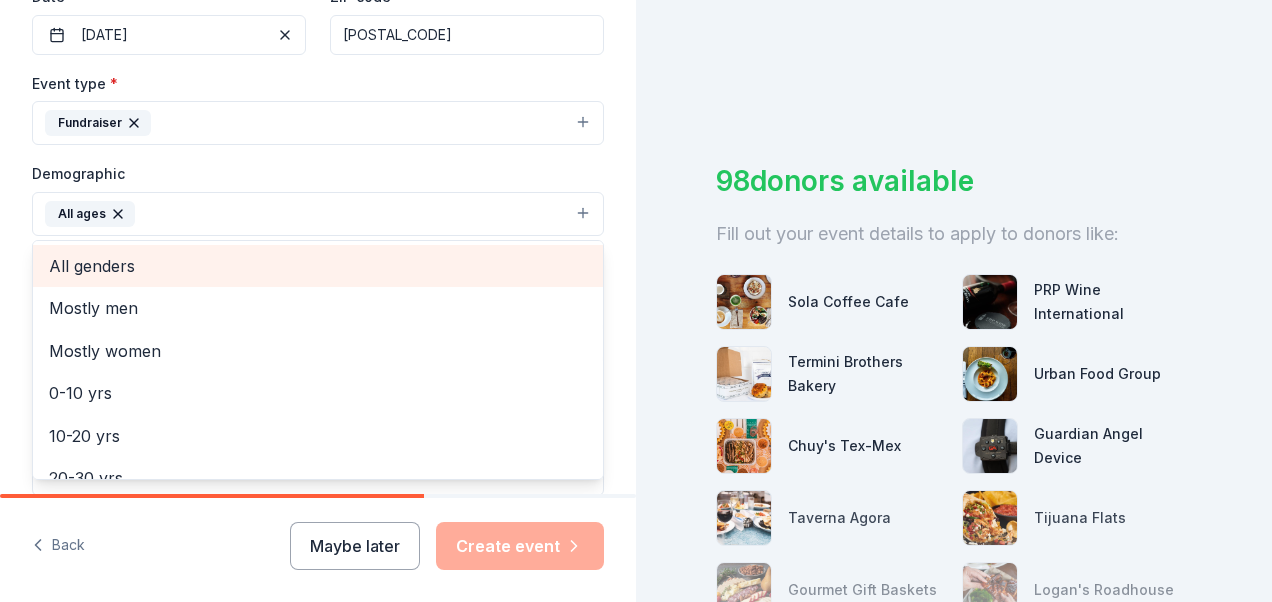 click on "All genders" at bounding box center (318, 266) 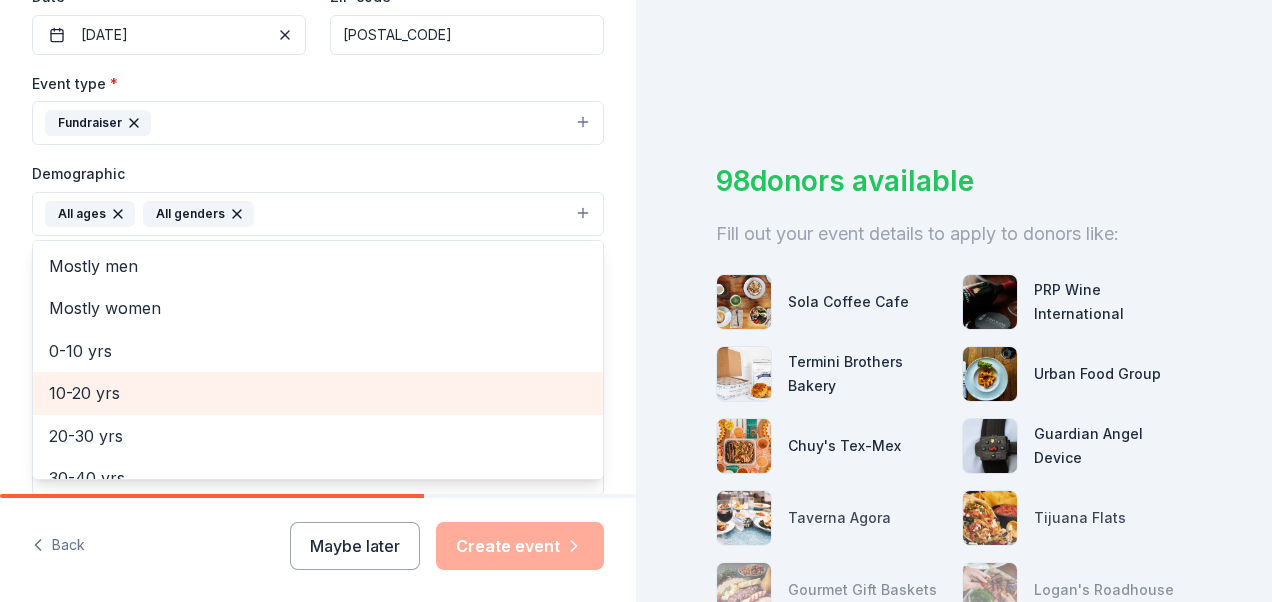 click on "10-20 yrs" at bounding box center [318, 393] 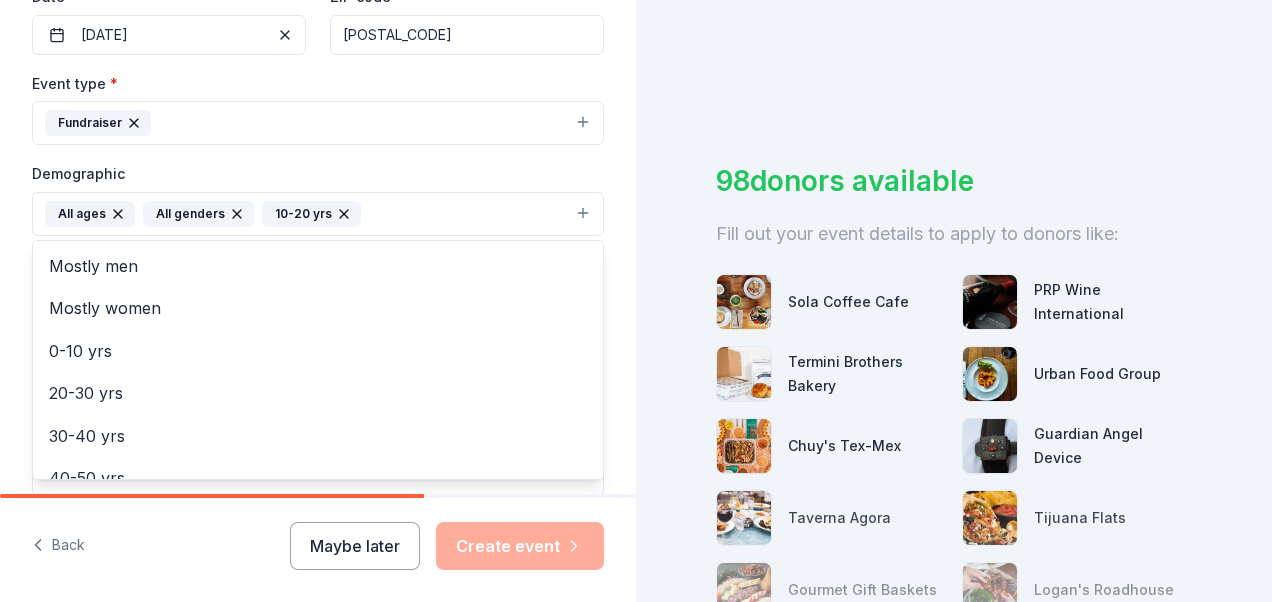 click on "Tell us about your event. We'll find in-kind donations you can apply for. Event name * Back to School Care Package Giveaway 36 /100 Event website Attendance * 100 Date * 08/18/2025 ZIP code * [ZIP] Event type * Fundraiser Demographic All ages All genders 10-20 yrs Mostly men Mostly women 0-10 yrs 20-30 yrs 30-40 yrs 40-50 yrs 50-60 yrs 60-70 yrs 70-80 yrs 80+ yrs We use this information to help brands find events with their target demographic to sponsor their products. Mailing address Apt/unit Description What are you looking for? * Auction & raffle Meals Snacks Desserts Alcohol Beverages Send me reminders Email me reminders of donor application deadlines Recurring event Back Maybe later Create event 98  donors available Fill out your event details to apply to donors like: Sola Coffee Cafe PRP Wine International Termini Brothers Bakery Urban Food Group Chuy's Tex-Mex Guardian Angel Device Taverna Agora Tijuana Flats Gourmet Gift Baskets Logan's Roadhouse Perry's Steakhouse Trekell Art Supply" at bounding box center [636, 301] 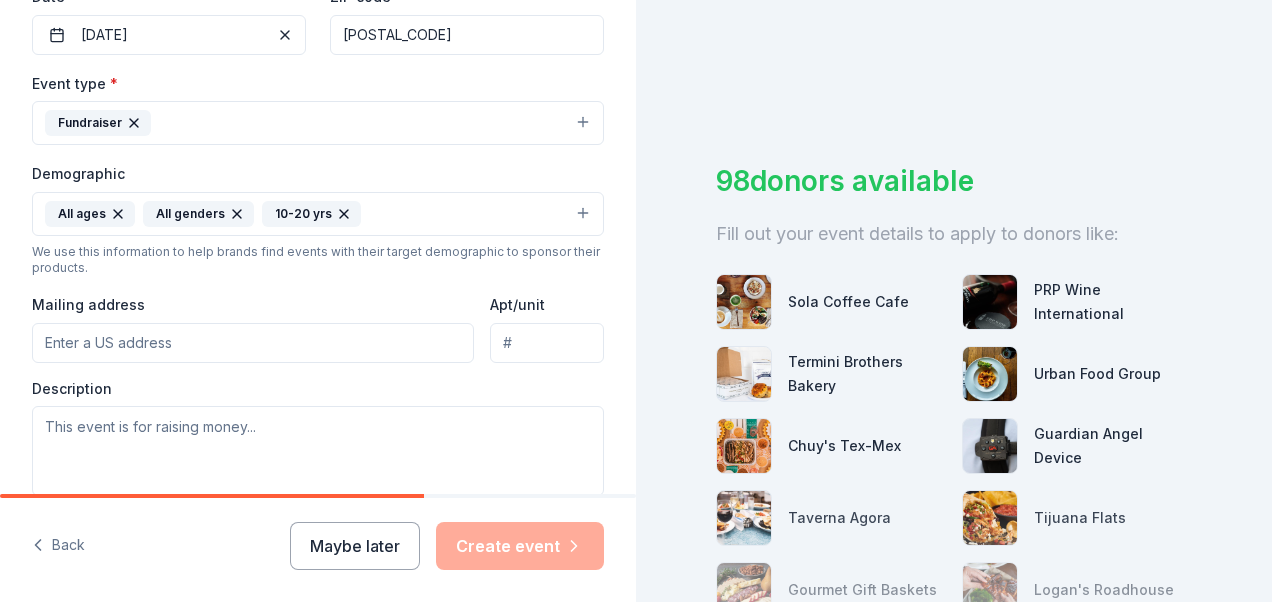click on "Mailing address" at bounding box center [253, 343] 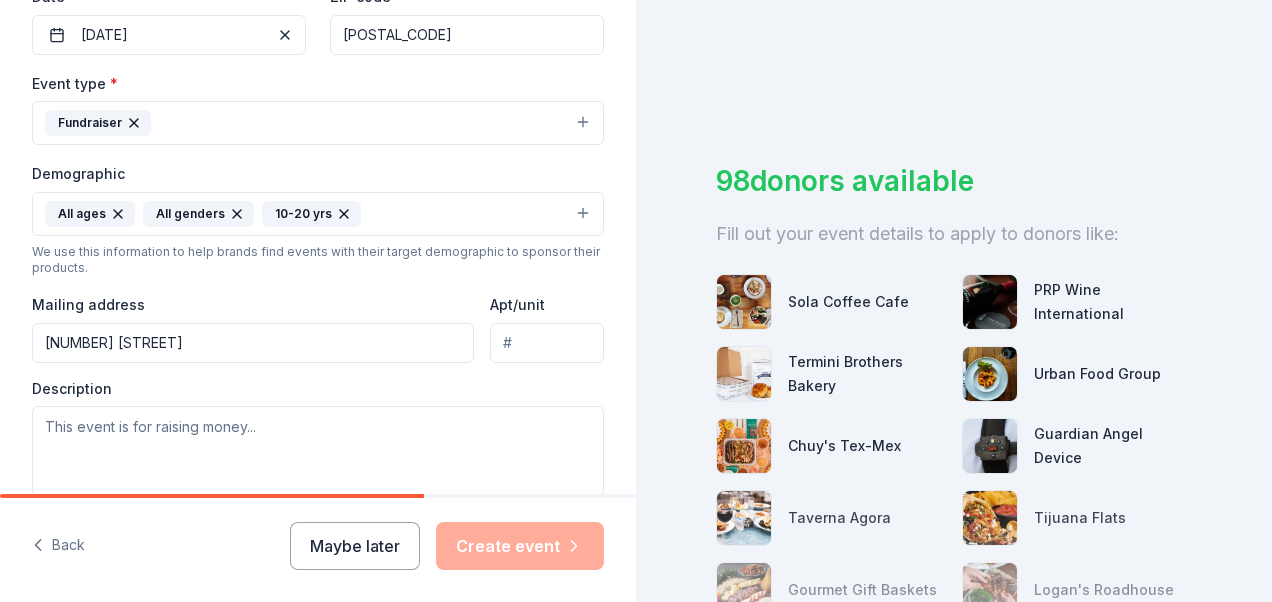 type on "[NUMBER] [STREET]" 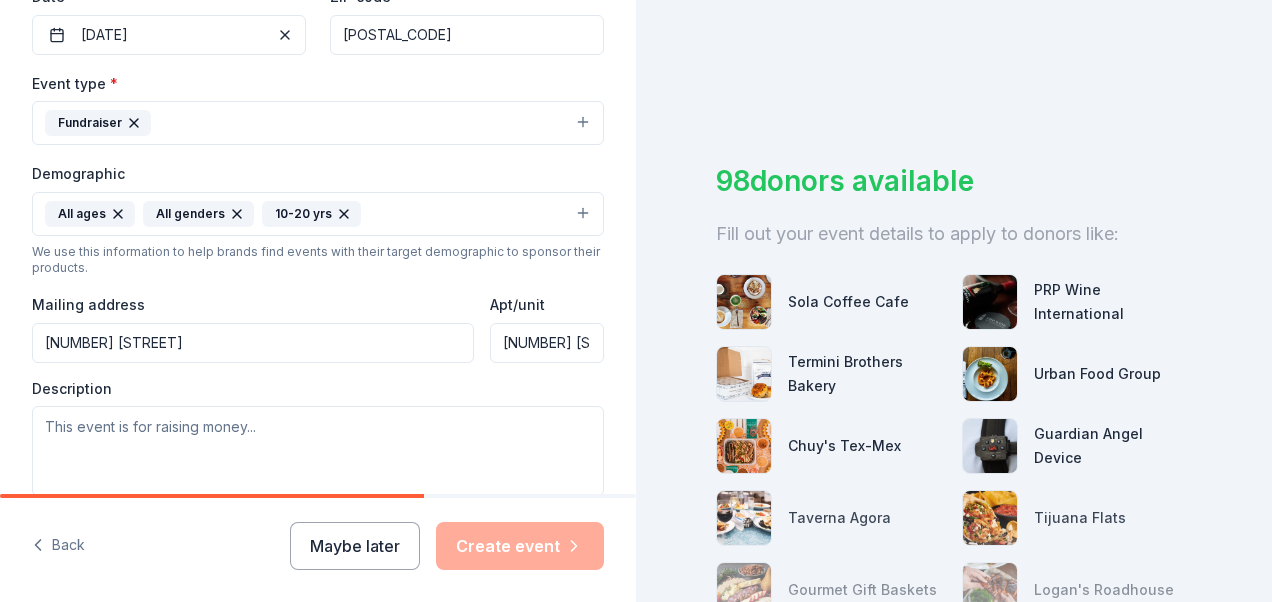 scroll, scrollTop: 0, scrollLeft: 62, axis: horizontal 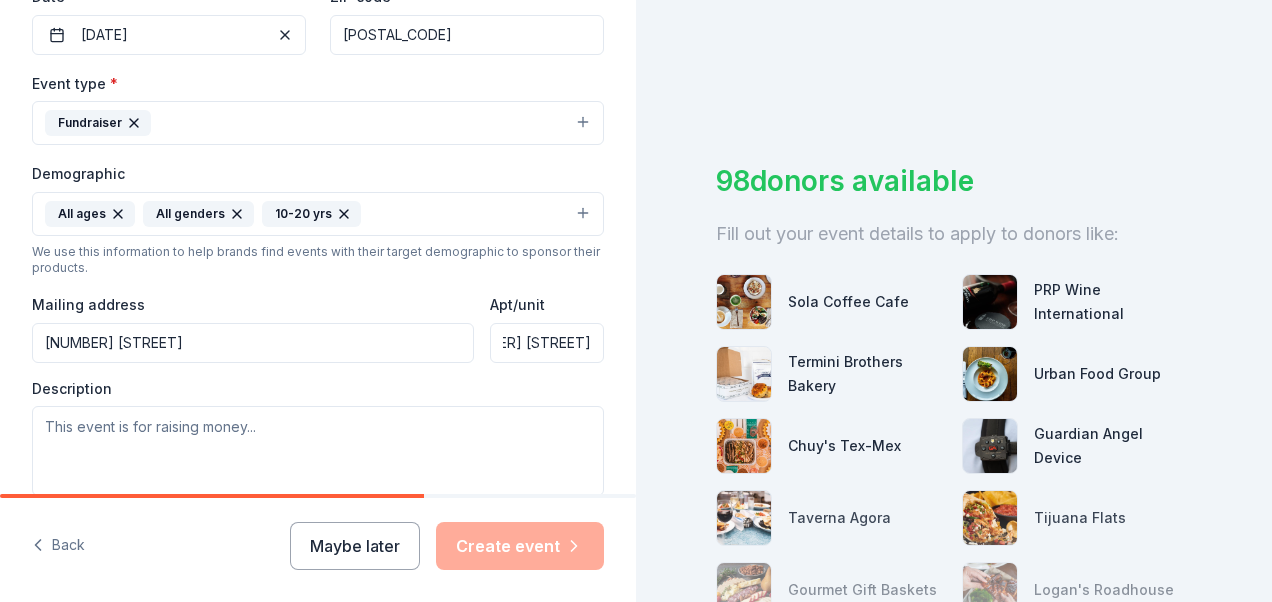 drag, startPoint x: 490, startPoint y: 338, endPoint x: 608, endPoint y: 331, distance: 118.20744 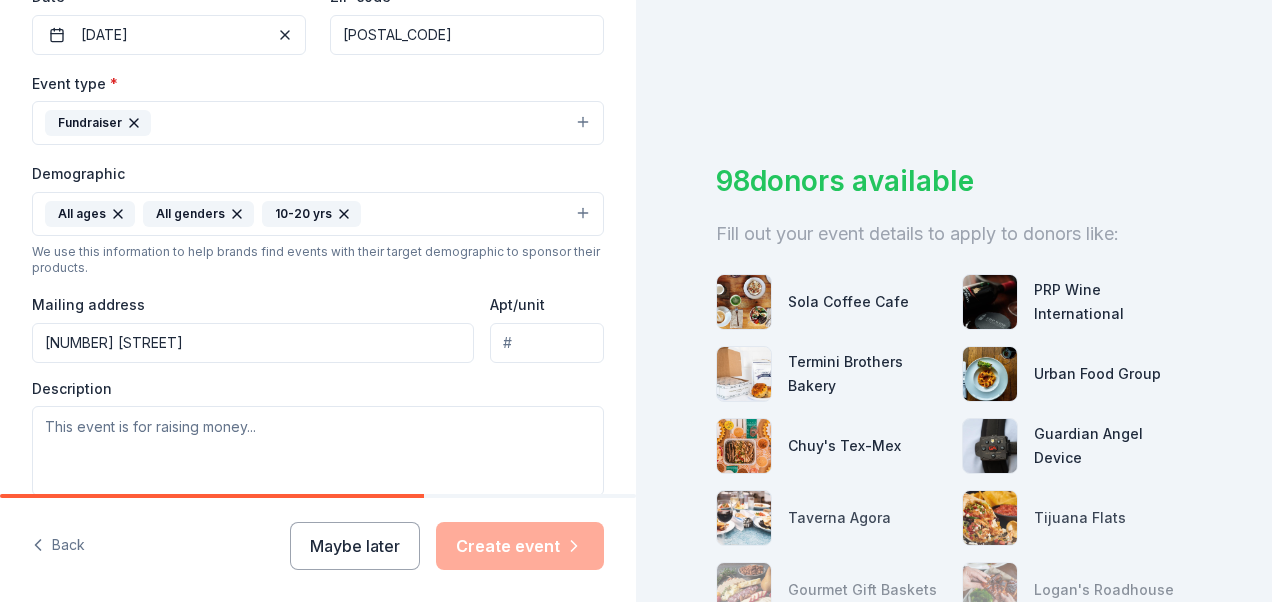 scroll, scrollTop: 0, scrollLeft: 0, axis: both 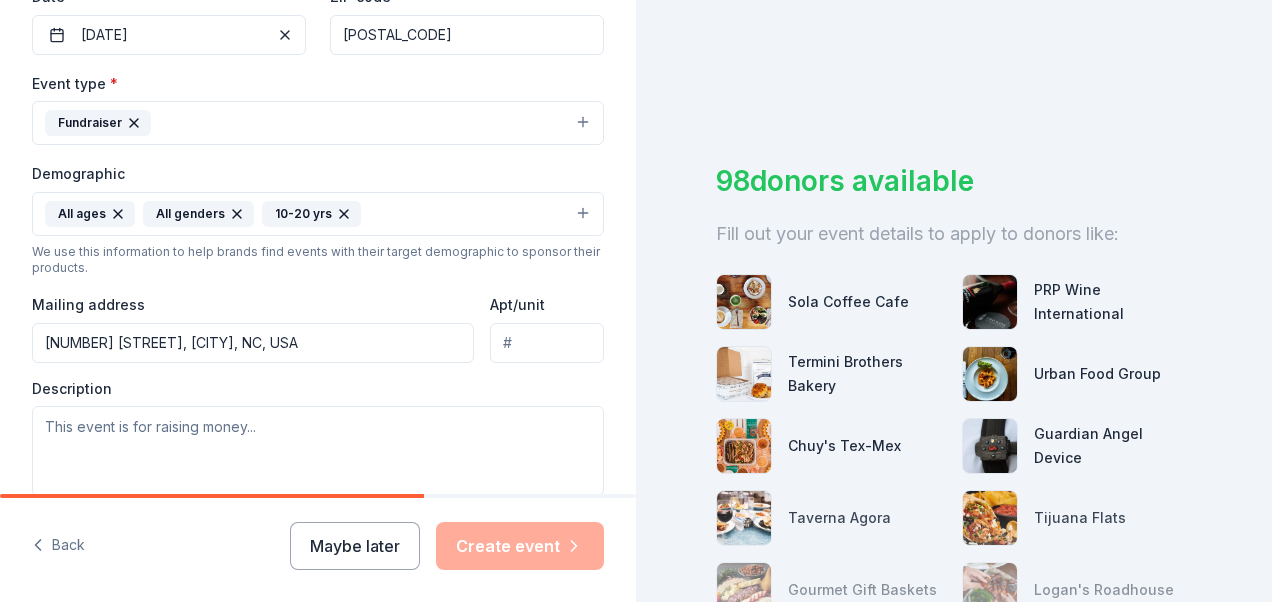 type on "[NUMBER] [STREET], [CITY], NC, [POSTAL_CODE]" 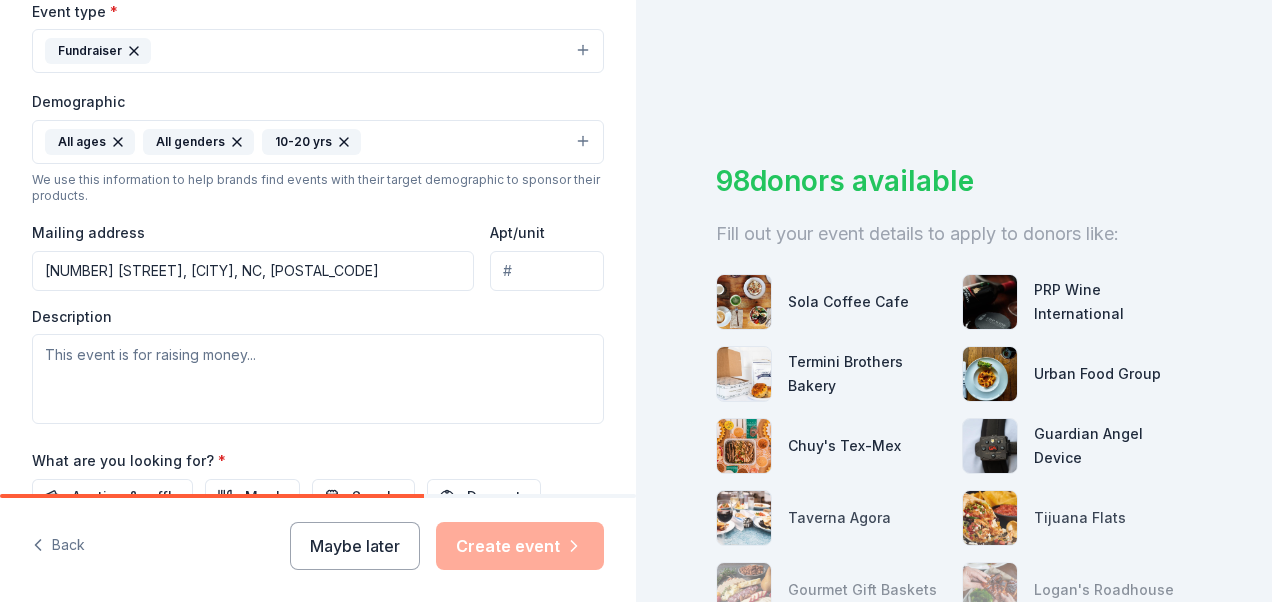 scroll, scrollTop: 600, scrollLeft: 0, axis: vertical 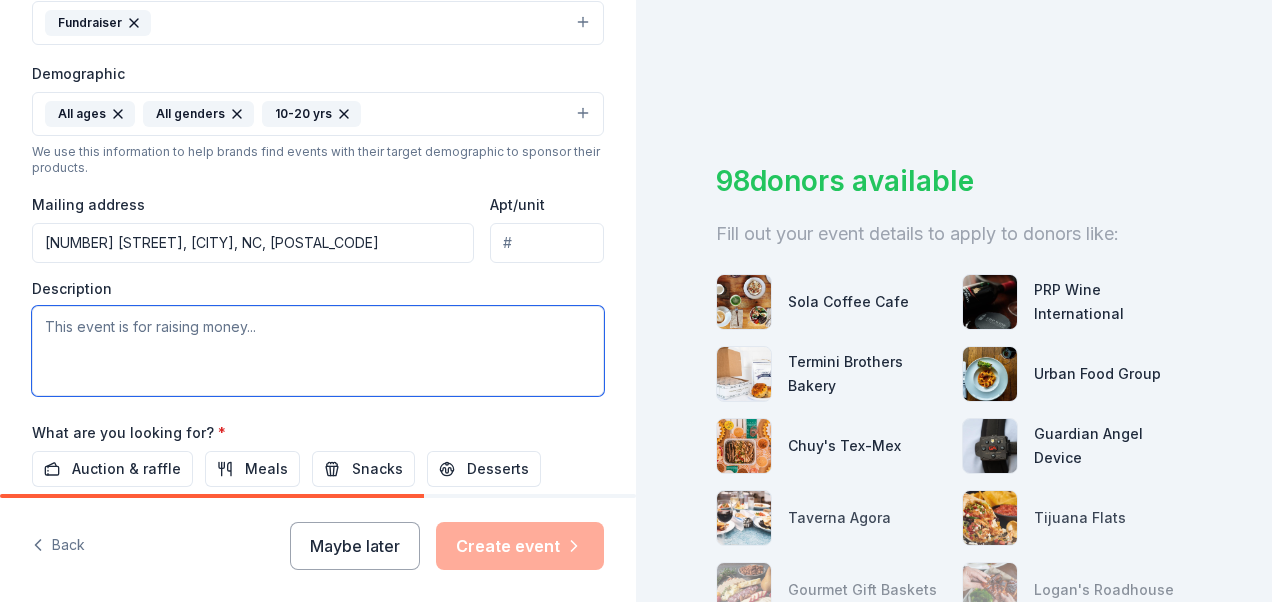 click at bounding box center [318, 351] 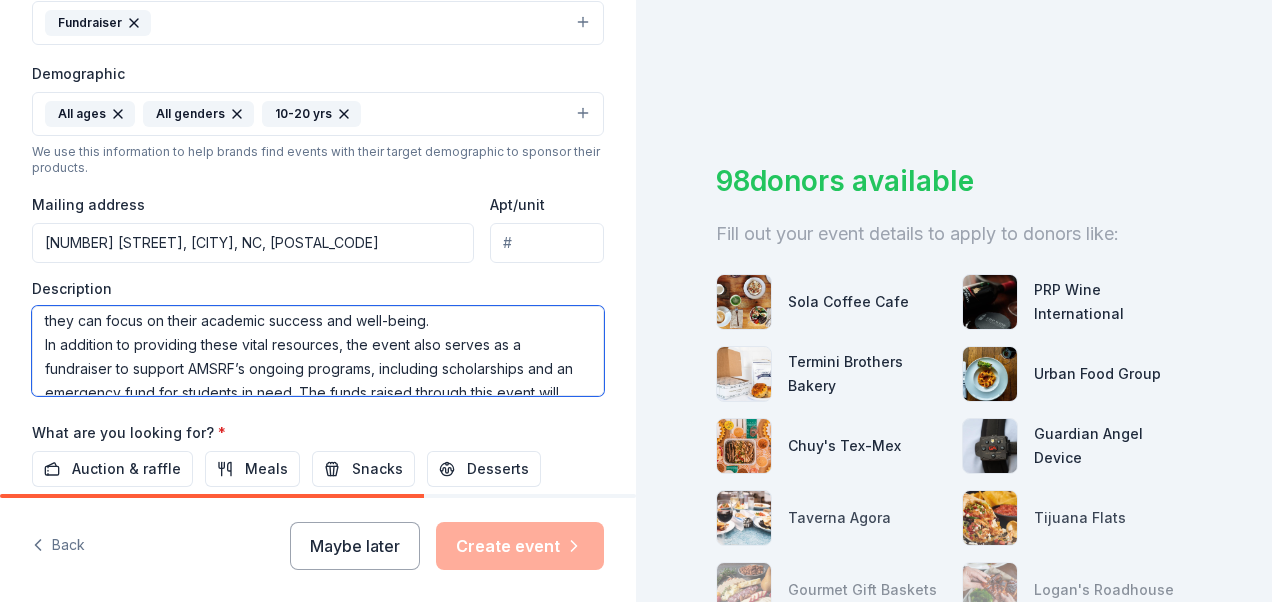 scroll, scrollTop: 100, scrollLeft: 0, axis: vertical 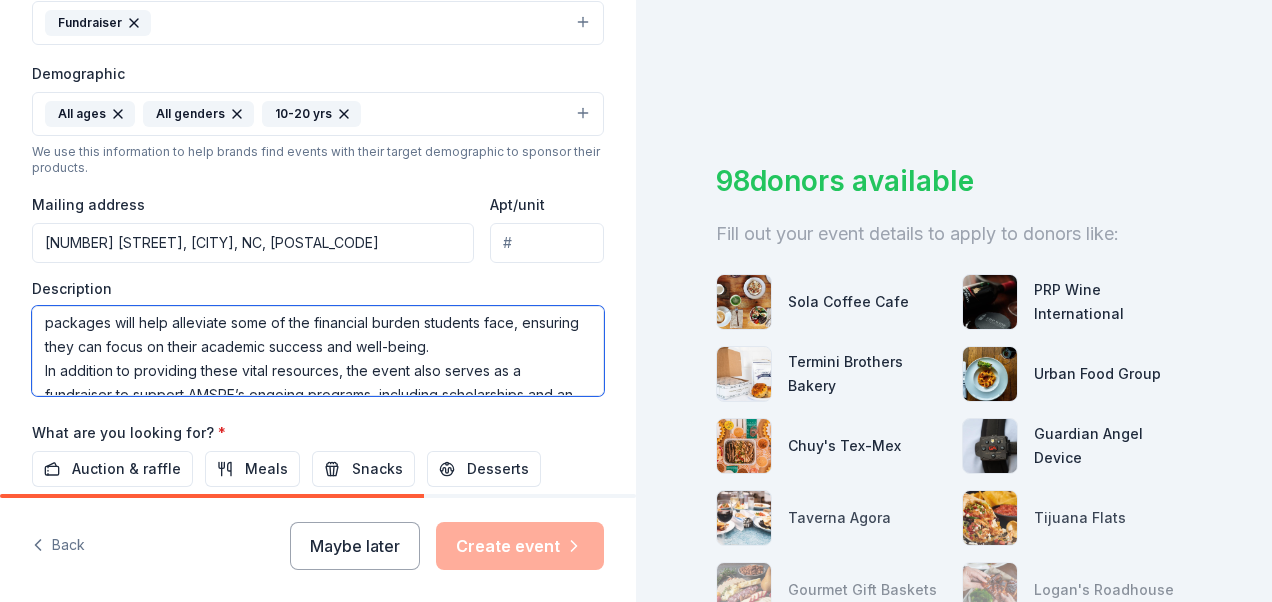 click at bounding box center (318, 351) 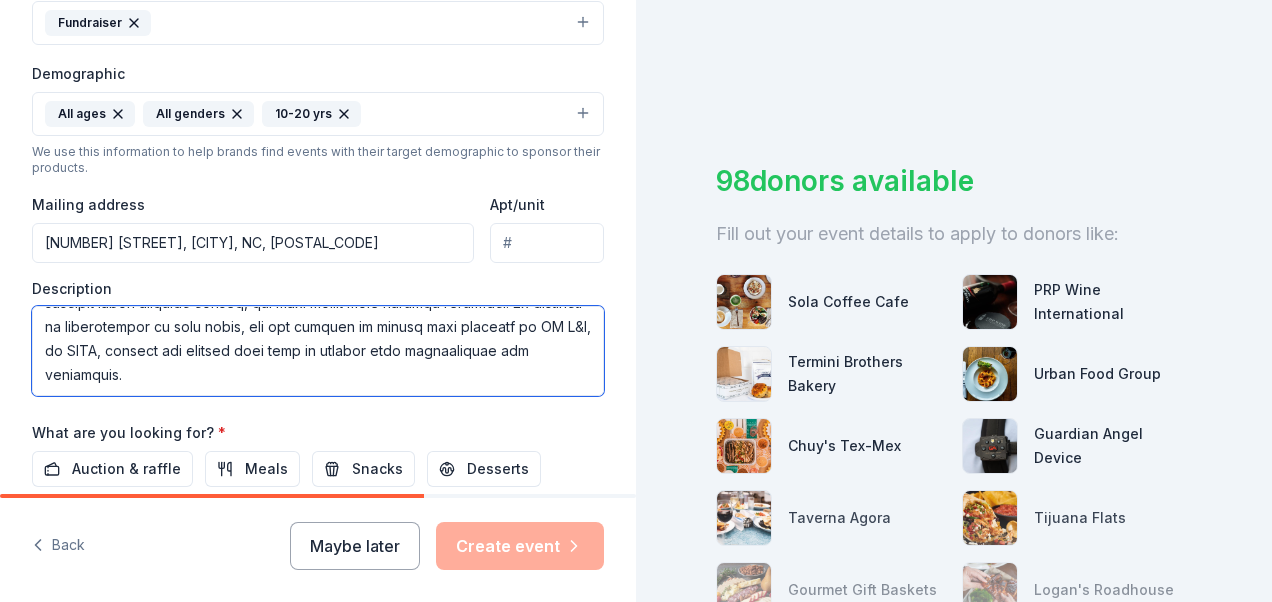 scroll, scrollTop: 336, scrollLeft: 0, axis: vertical 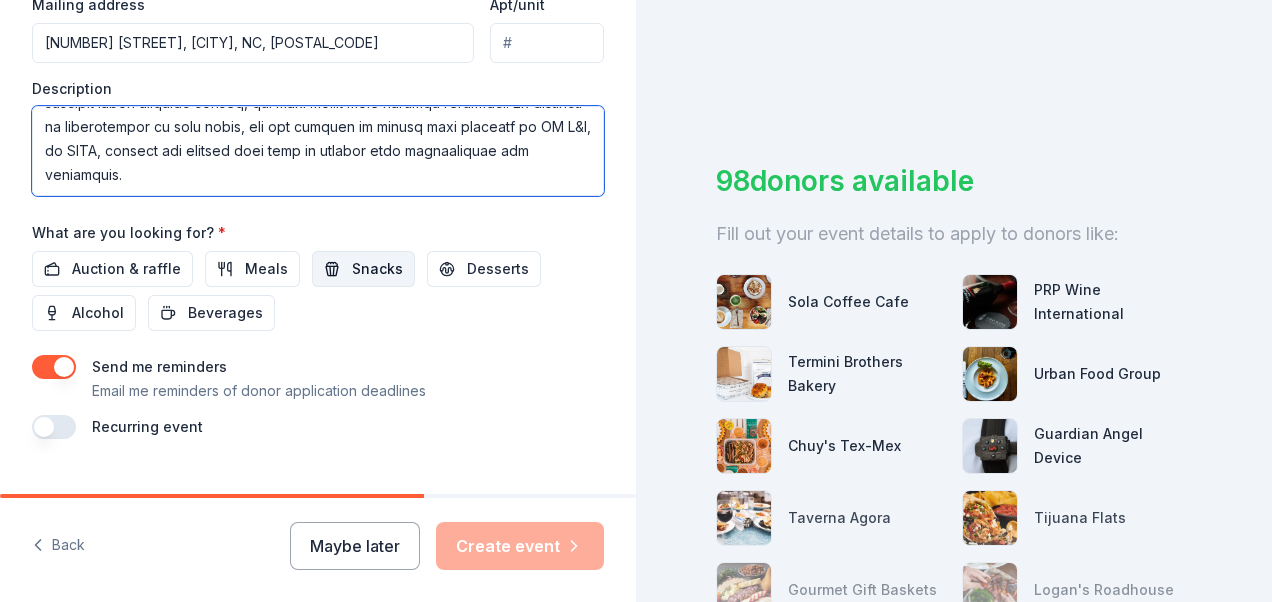 type on "Lor Ipsum Dolo Sitametcons adi Elitsedd Eiusmodtem (INCID) ut laboree d Magn Aliquae Adminimv qu nostrud exercita ul Labor Nisialiq E&E Commo Consequatd, au IRUR. Inre volup ve essecill fu nullapa excepteur sintoc cupidata, nonproiden, sun culpaqui offi deser mo animides lab per undeom istenatus errorvolup. Accus dolo laudanti tota rema eaqueipsa quae ab ill inventore verita quasiarc beat, vitaedic expl nem enimi qu volup aspernat autodit fug cons-magni.
Do eosratio se nesciuntn porro quisq doloremad, num eiusm temp incidu ma q etiamminus so nobisel OPTIO’c nihilim quoplace, facerepos assumendarep tem au quibusdam offi deb rerumnec sa even. Vol repud recusa itaquee hict sapie dele reiciend volupta maioresa pe doloribus asp repella mi nostr exercitation, ullamc suscipit labori aliquidc conseq, qui maxi mollit mole harumqu rerumfaci. Ex distincti na liberotempor cu solu nobis, eli opt cumquen im minusq maxi placeatf po OM L&I, do SITA, consect adi elitsed doei temp in utlabor etdo magnaaliquae adm veniamqui..." 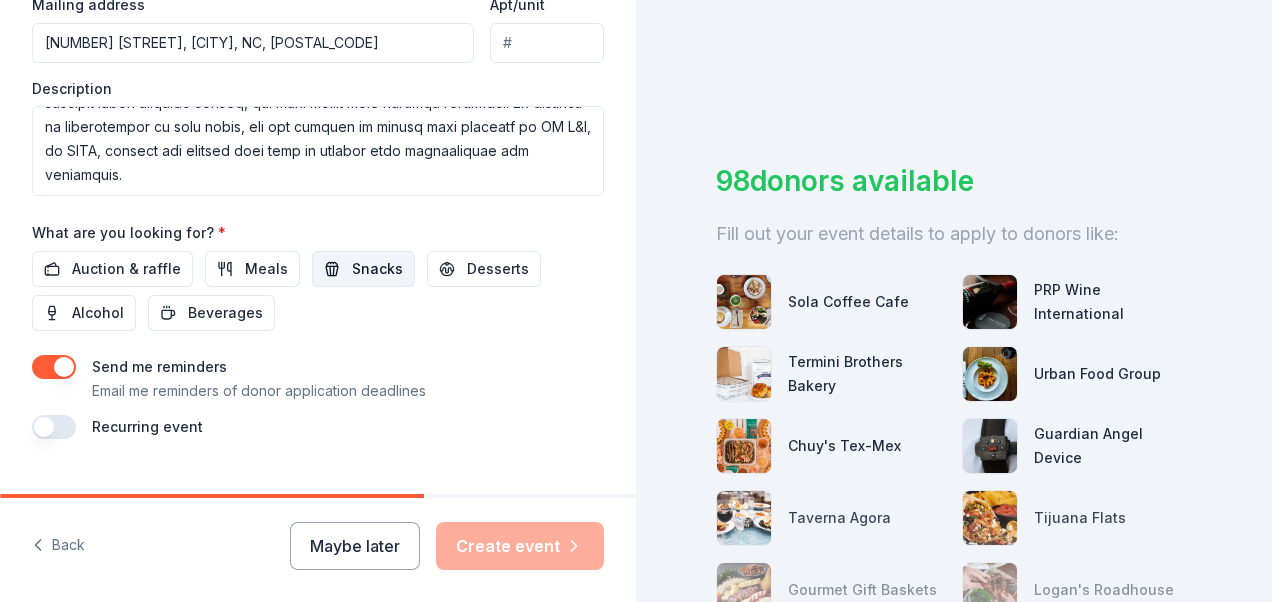click on "Snacks" at bounding box center (377, 269) 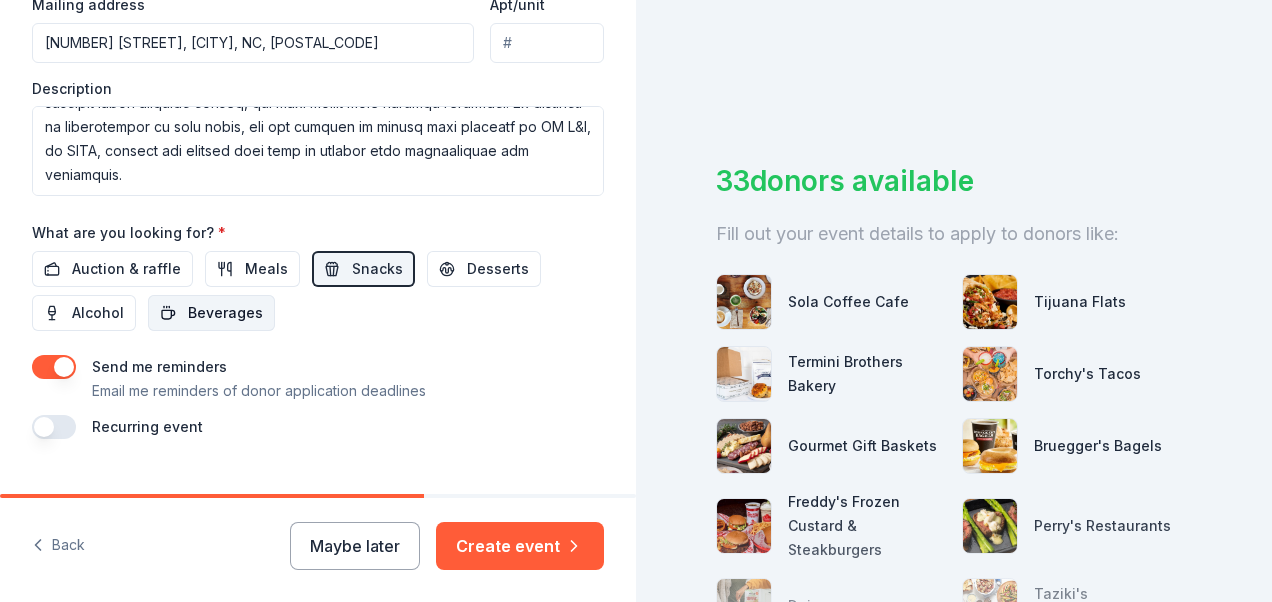click on "Beverages" at bounding box center (225, 313) 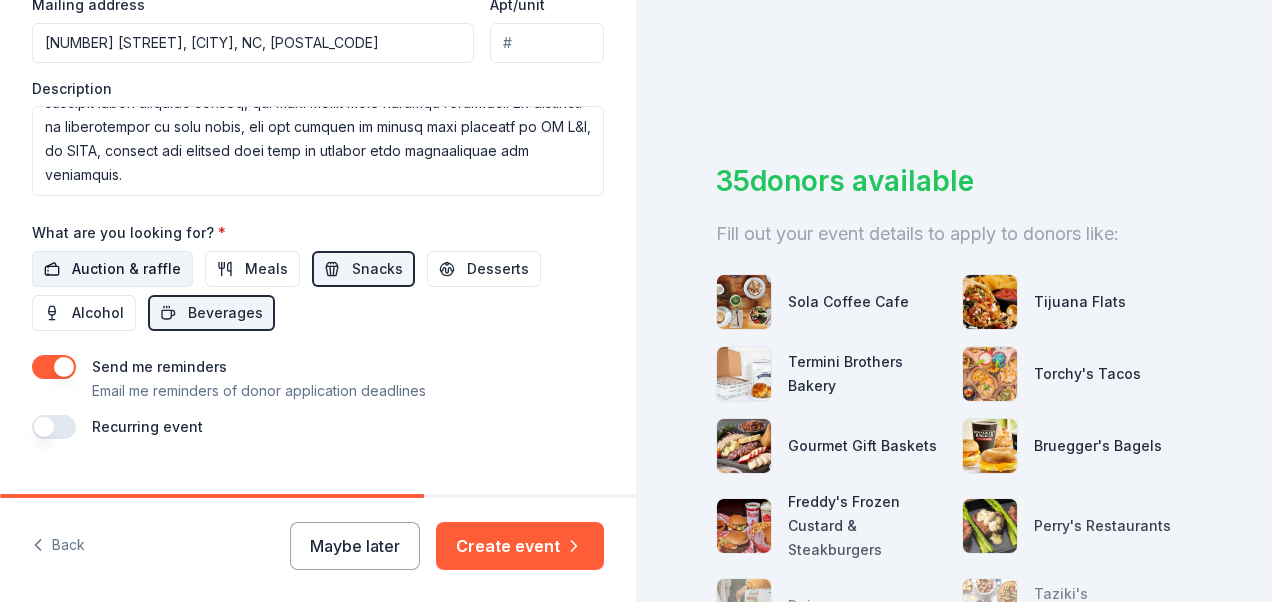 click on "Auction & raffle" at bounding box center [126, 269] 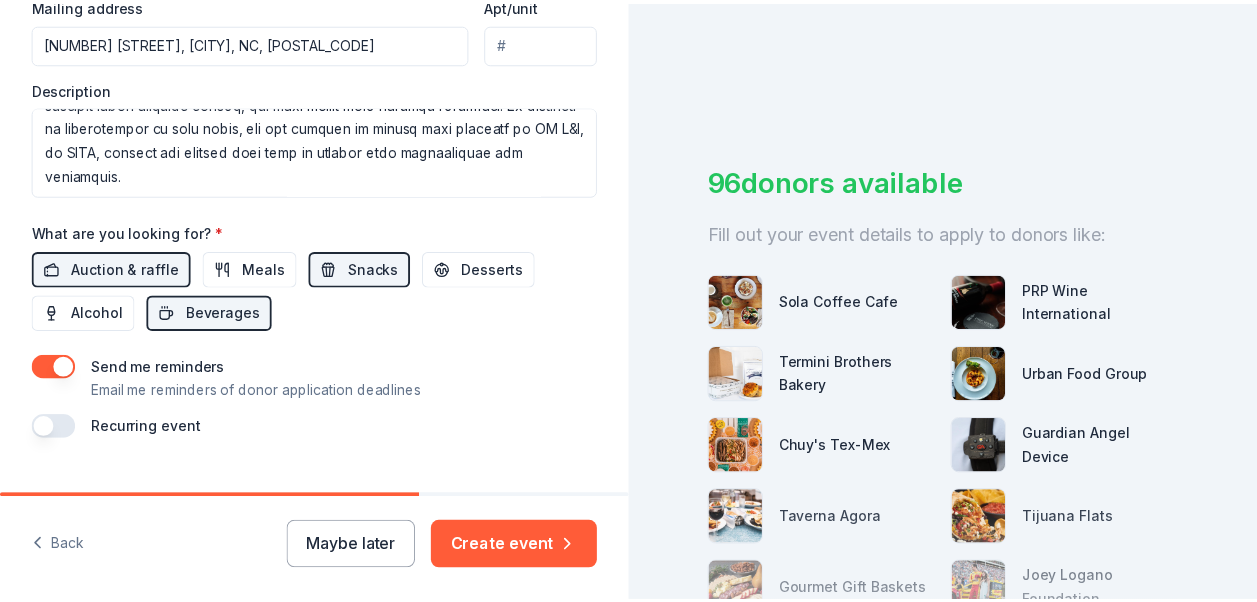 scroll, scrollTop: 835, scrollLeft: 0, axis: vertical 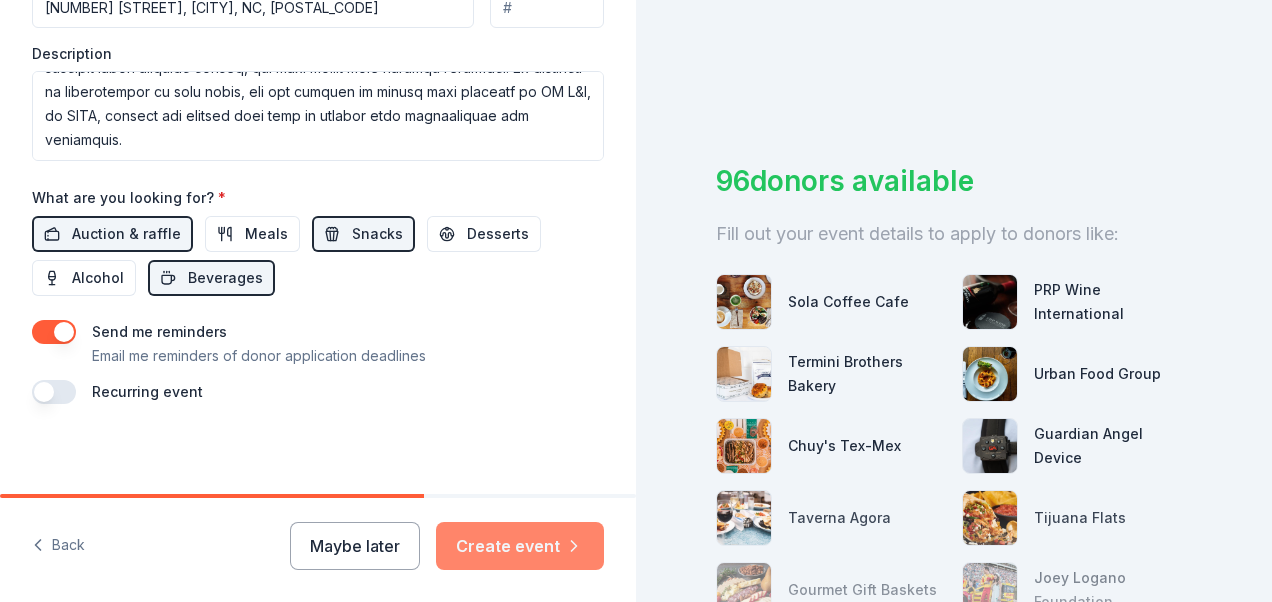 click on "Create event" at bounding box center [520, 546] 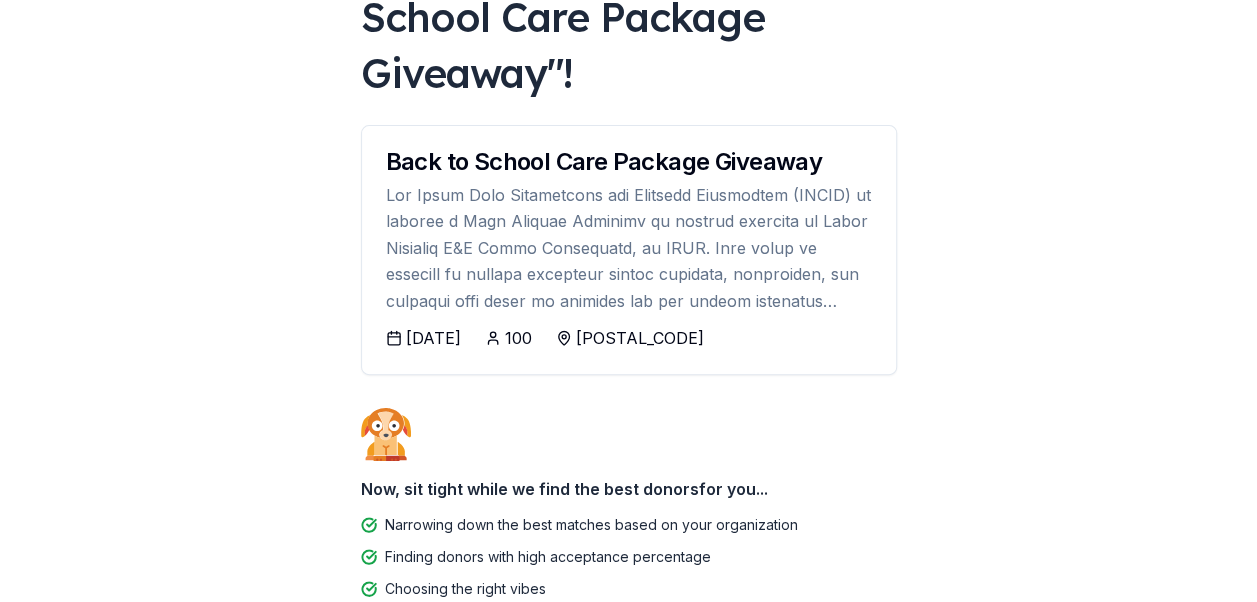 scroll, scrollTop: 200, scrollLeft: 0, axis: vertical 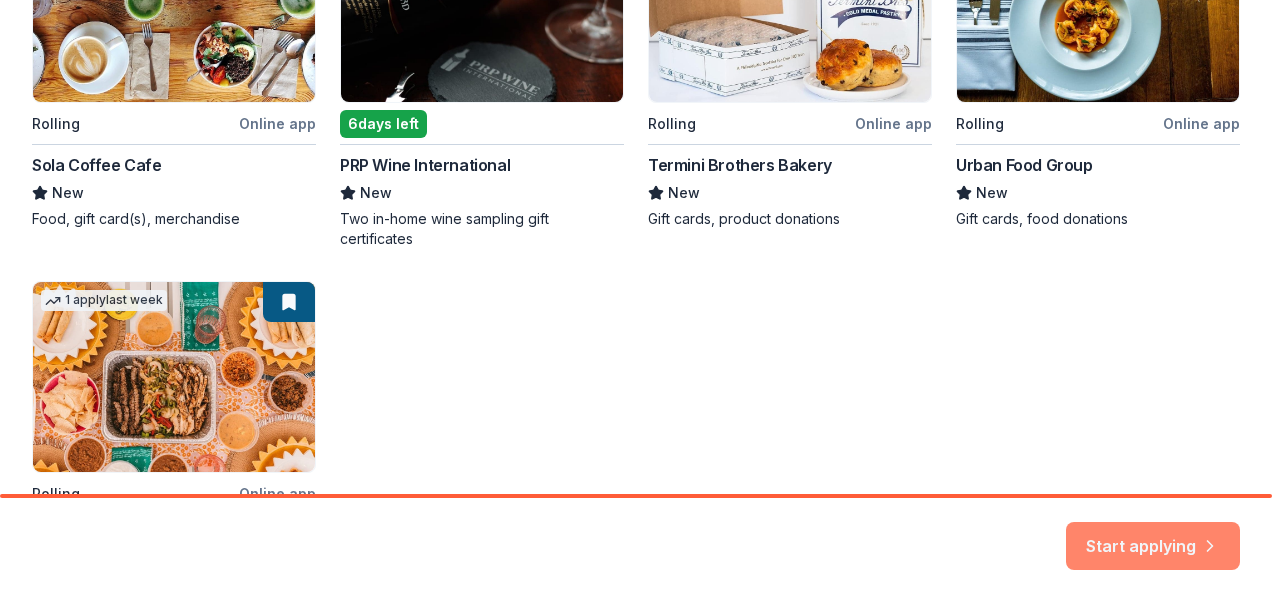 click on "Start applying" at bounding box center [1153, 534] 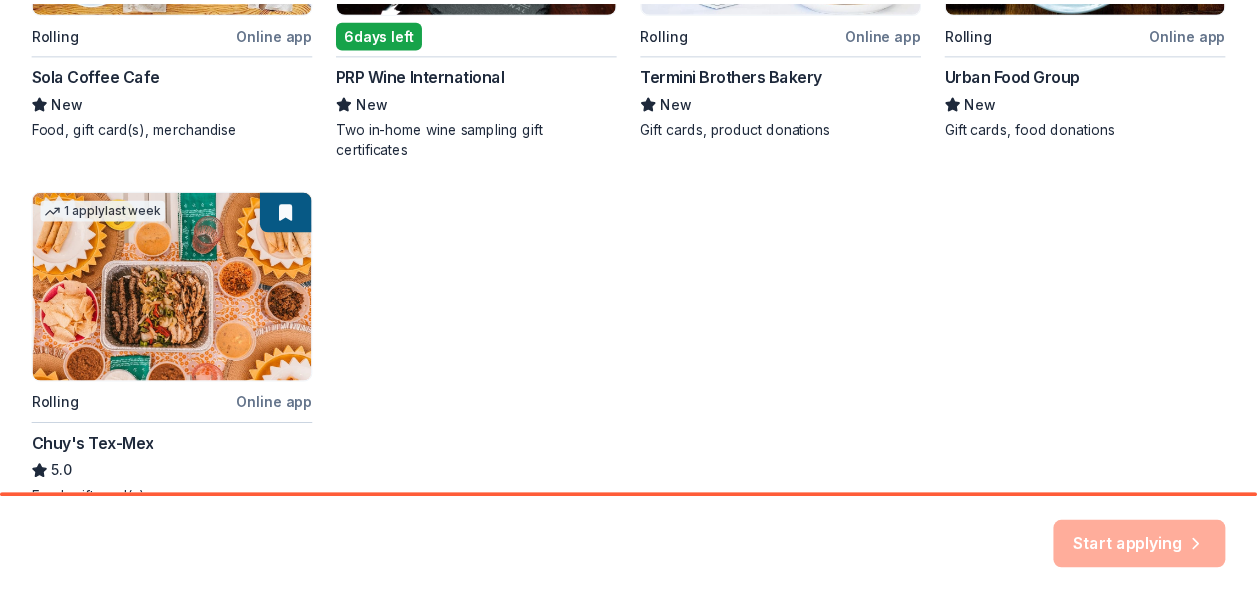 scroll, scrollTop: 696, scrollLeft: 0, axis: vertical 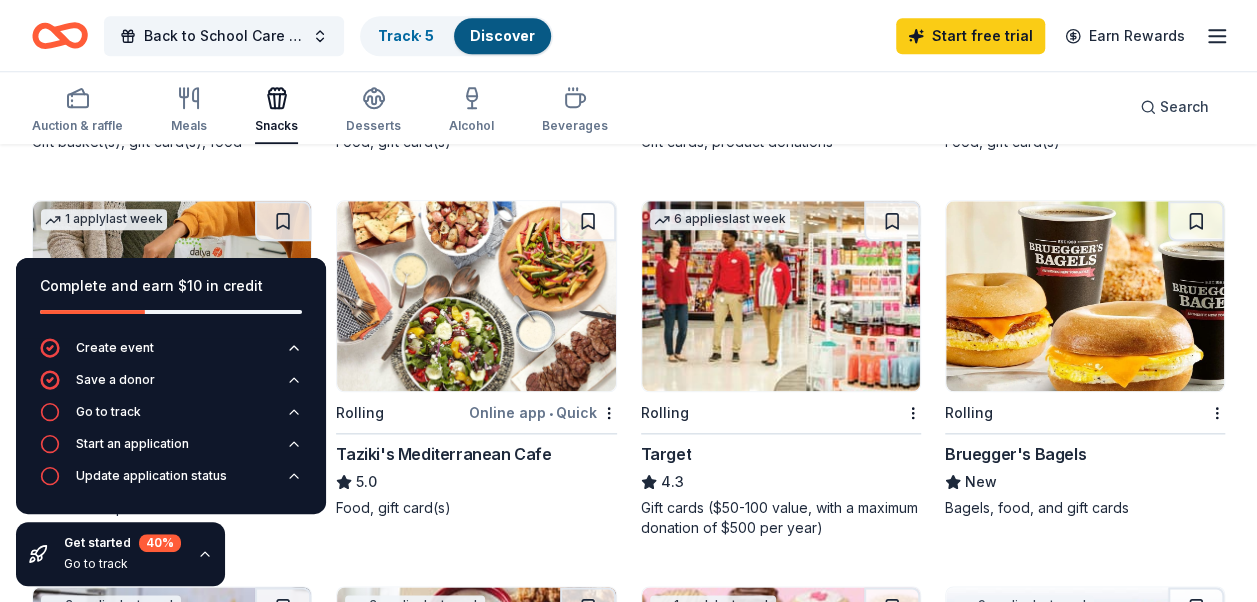 click at bounding box center (781, 296) 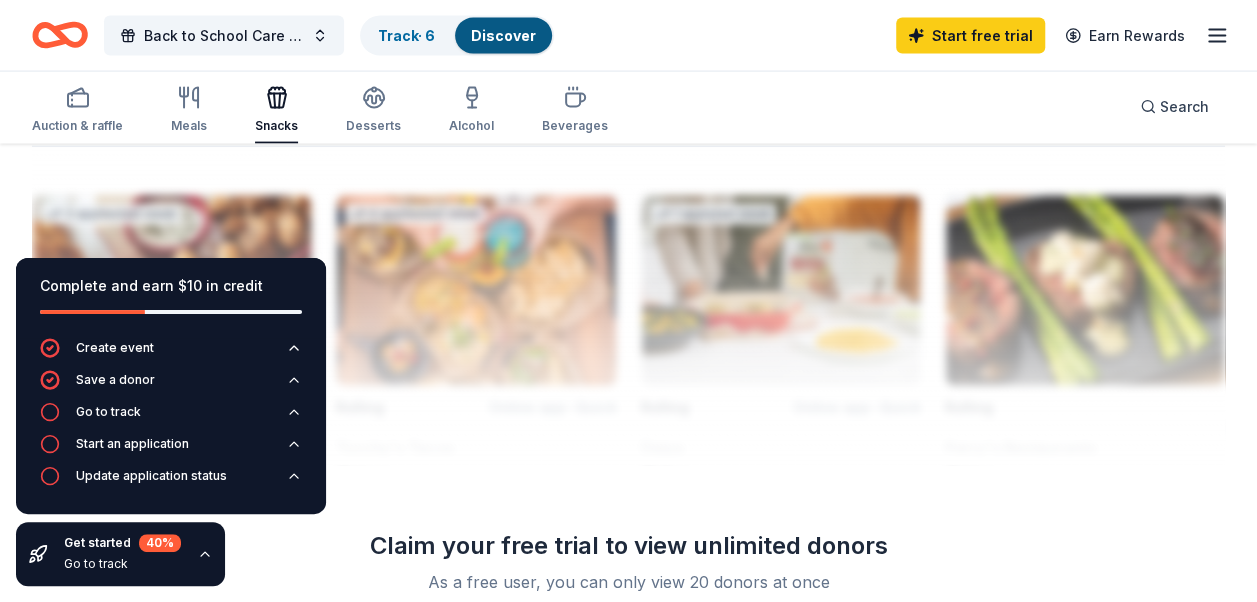 scroll, scrollTop: 2200, scrollLeft: 0, axis: vertical 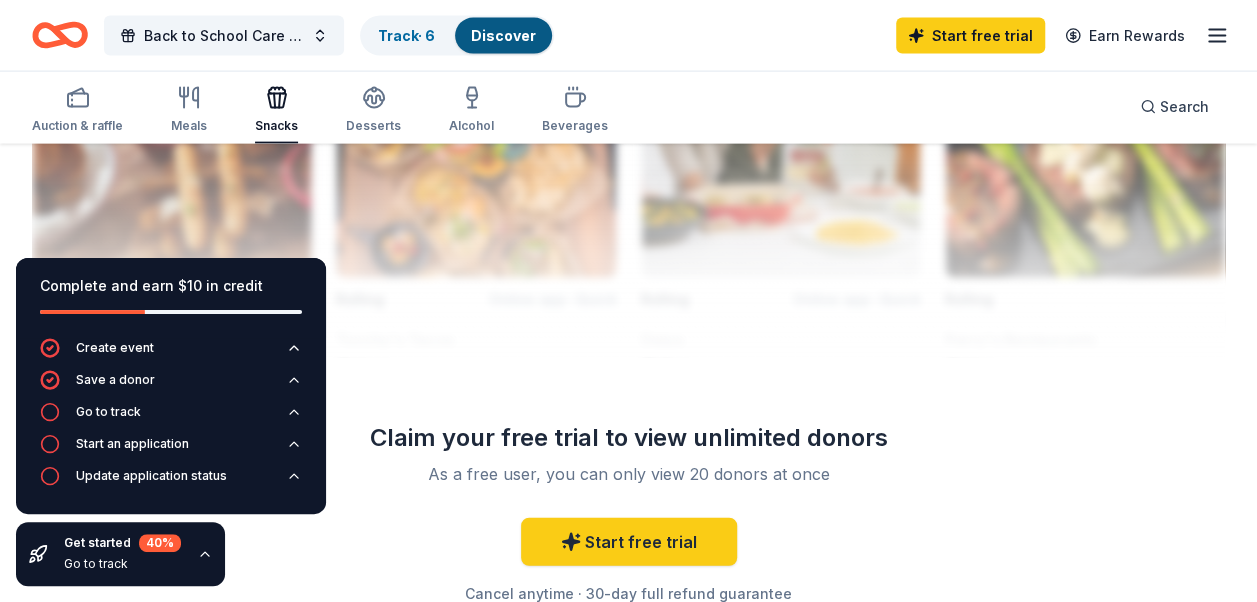 click on "[NUMBER] results in [CITY], NC Application deadlines 1 this month 19 passed Local Rolling Online app • Quick Sola Coffee Cafe New Food, gift card(s), merchandise Rolling Online app • Quick Tijuana Flats New Food, gift card(s) 13 applies last week 6 days left Online app Gourmet Gift Baskets 4.5 Gift basket(s) 4 applies last week Rolling Online app • Quick Torchy's Tacos New Food, gift card(s), merchandise 8 applies last week Rolling Online app • Quick Freddy's Frozen Custard & Steakburgers 4.6 Gift basket(s), gift card(s), food Rolling Perry's Restaurants New Food, gift card(s) 16 applies last week Rolling Online app Termini Brothers Bakery New Gift cards, product donations 6 applies last week Rolling Online app • Quick McAlister's Deli New Food, gift card(s) 1 apply last week Rolling Online app • Quick Daiya New Plant-based products Rolling Online app • Quick Taziki's Mediterranean Cafe 5.0 Food, gift card(s) 6 applies last week Rolling Target 4.3 Rolling New 3 4.3 3" at bounding box center (628, -641) 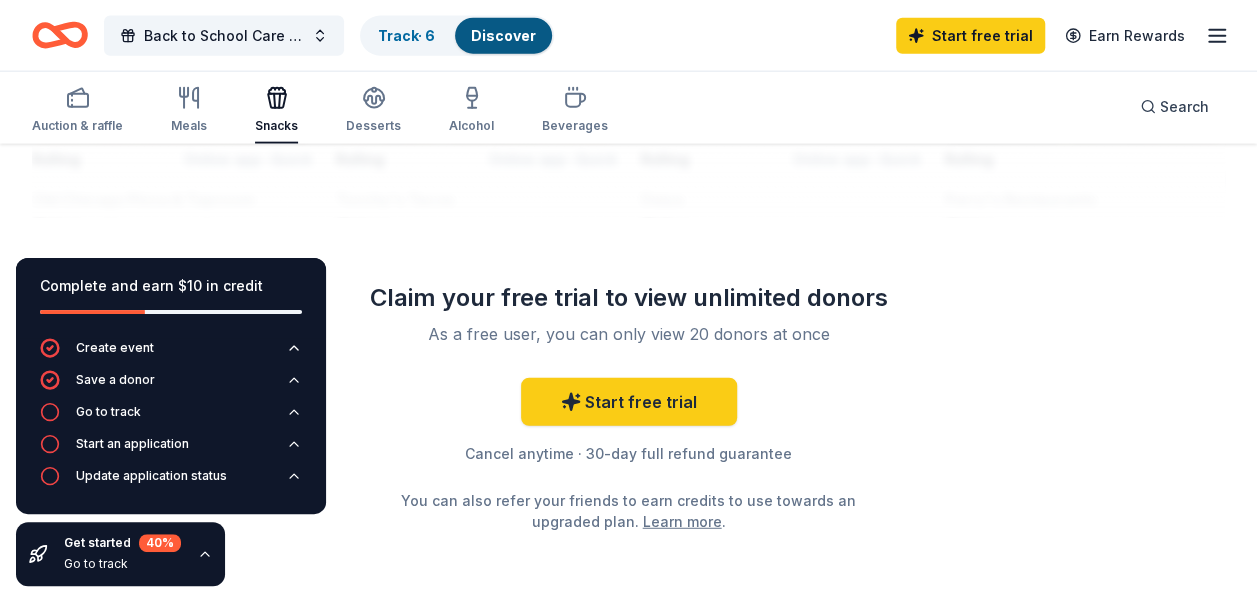 scroll, scrollTop: 2400, scrollLeft: 0, axis: vertical 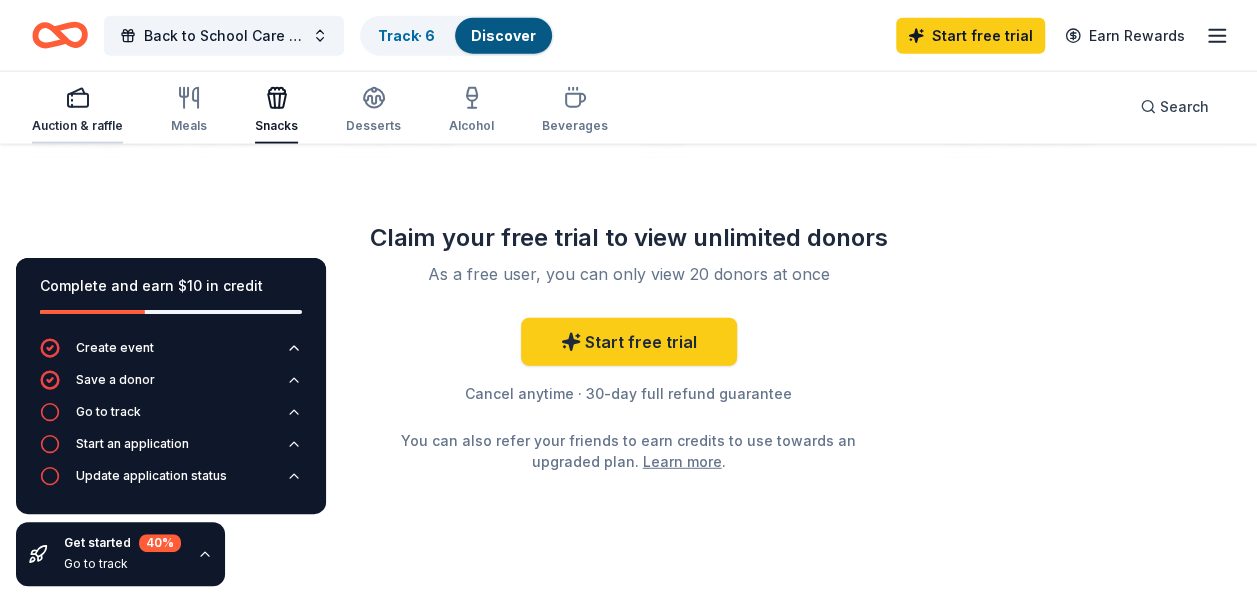 click at bounding box center [77, 98] 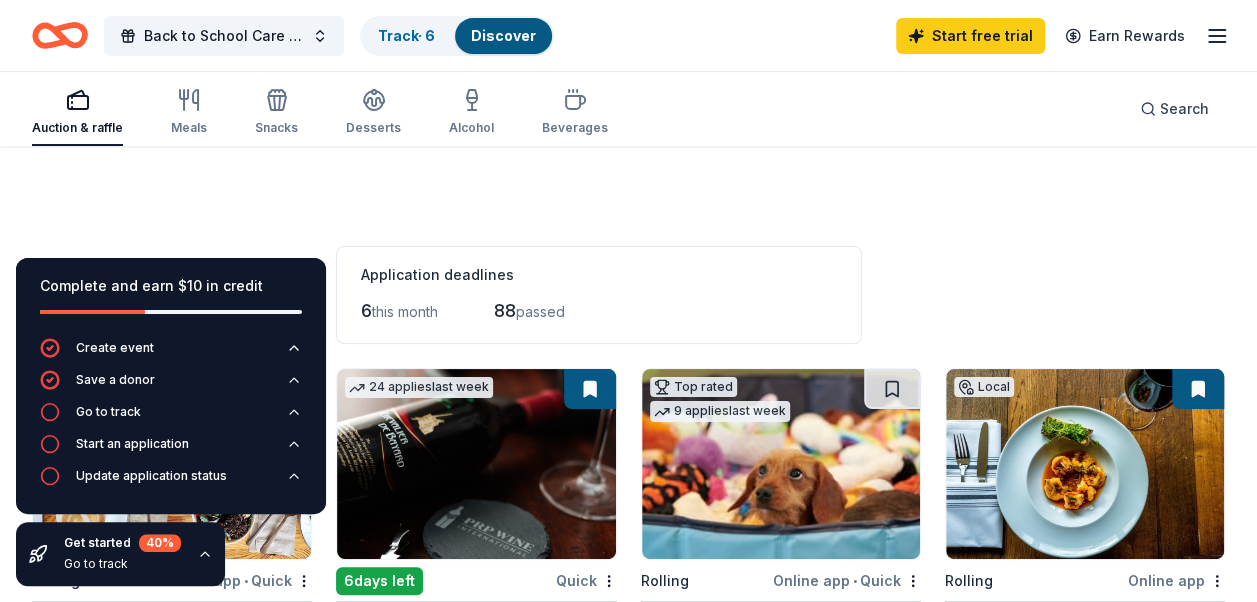 scroll, scrollTop: 100, scrollLeft: 0, axis: vertical 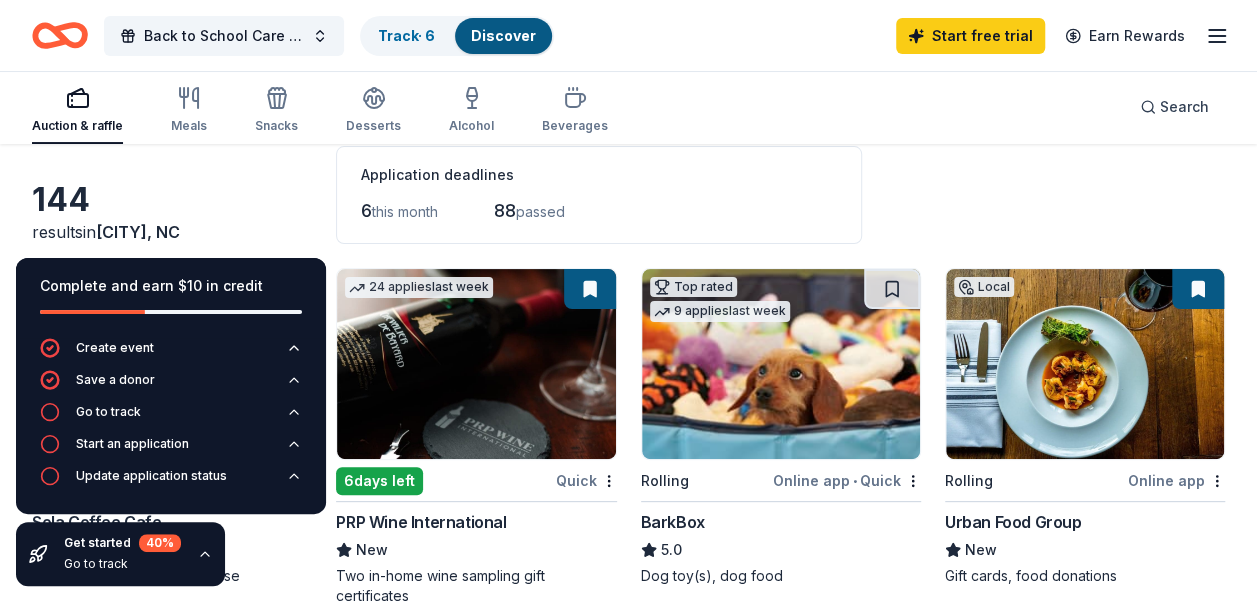 click 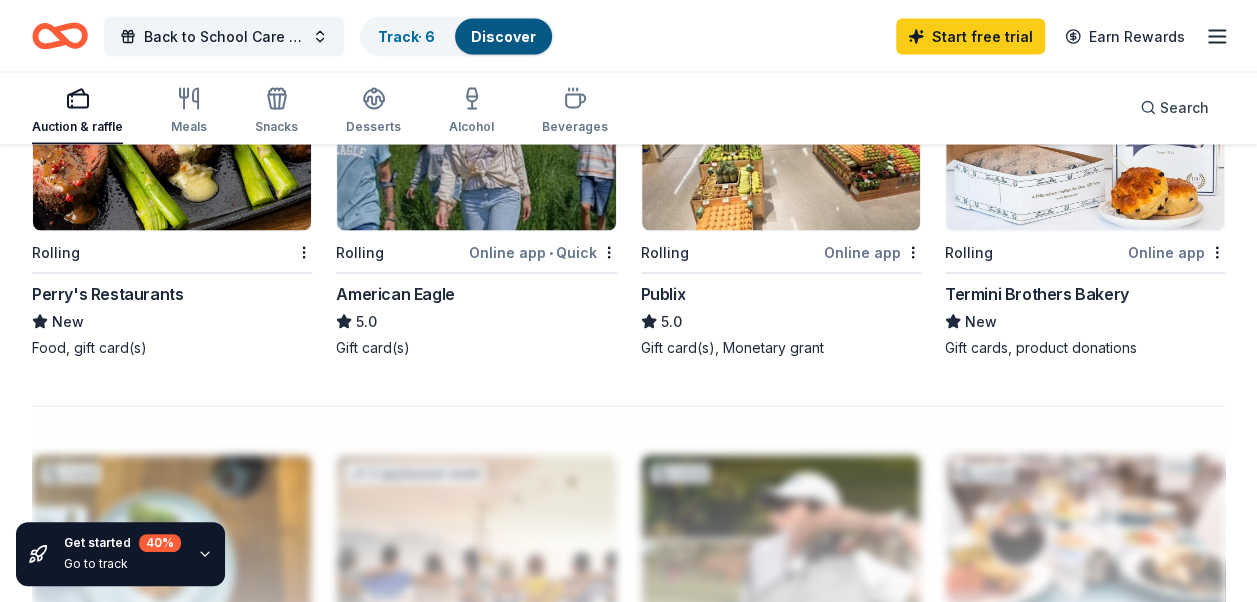 scroll, scrollTop: 1800, scrollLeft: 0, axis: vertical 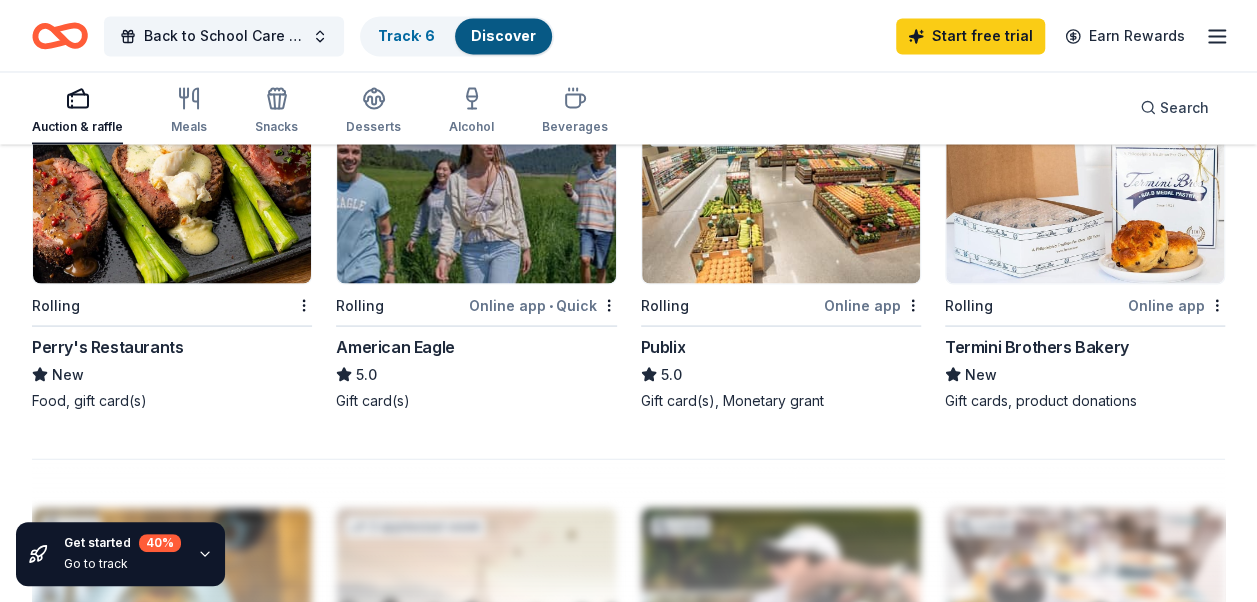 click on "Online app" at bounding box center [872, 304] 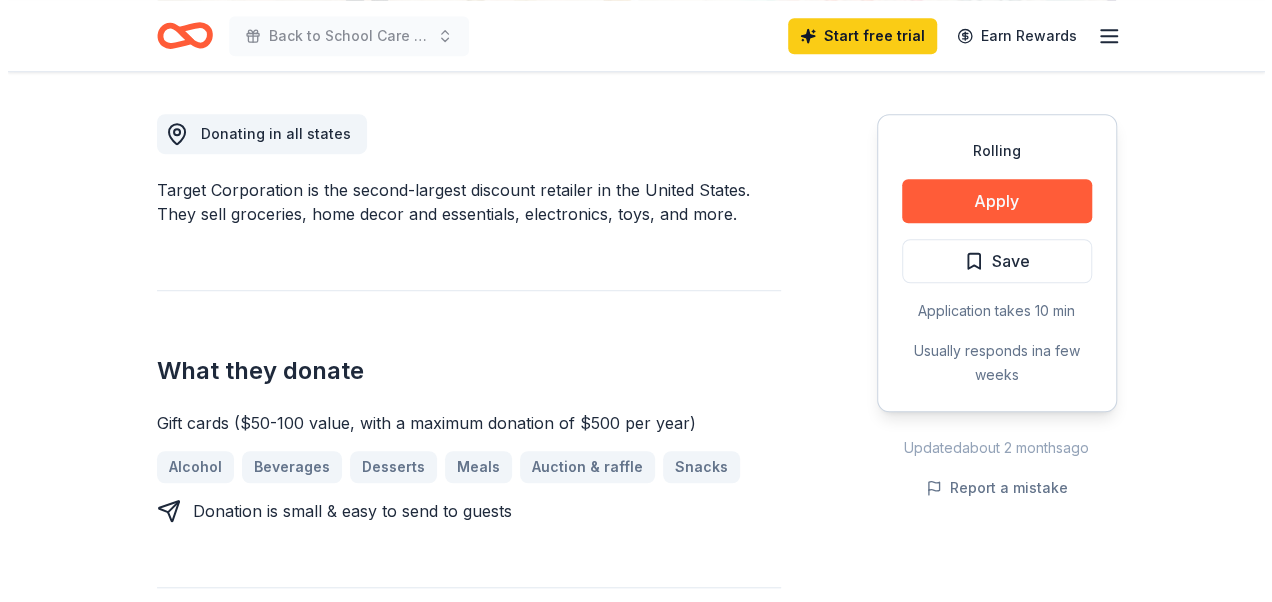 scroll, scrollTop: 500, scrollLeft: 0, axis: vertical 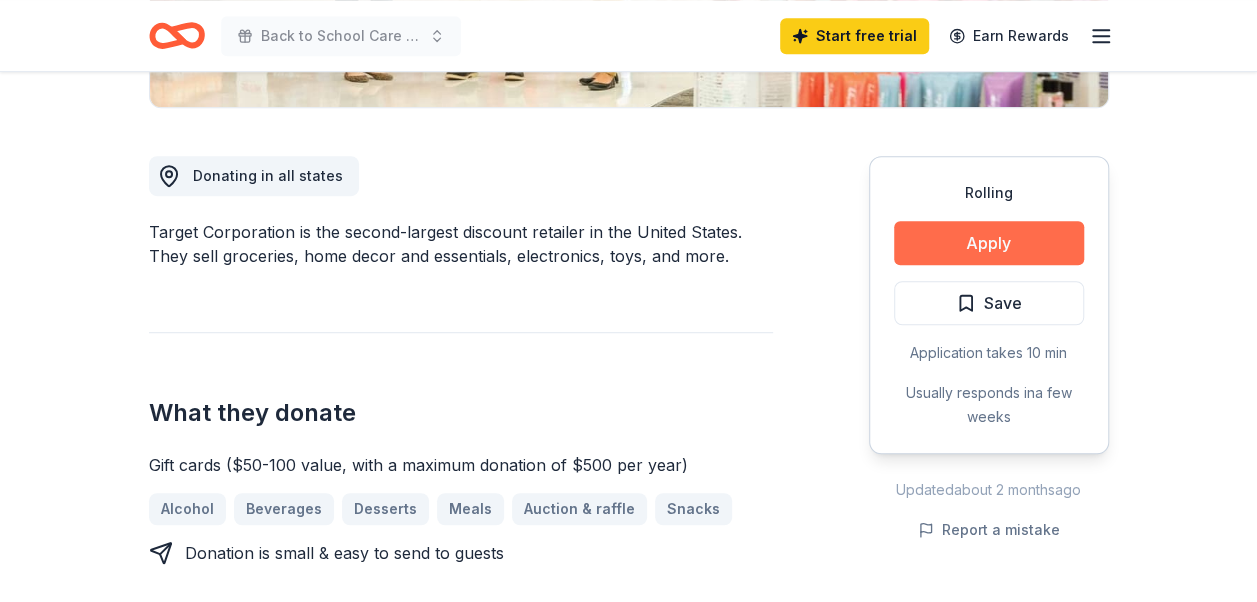 click on "Apply" at bounding box center (989, 243) 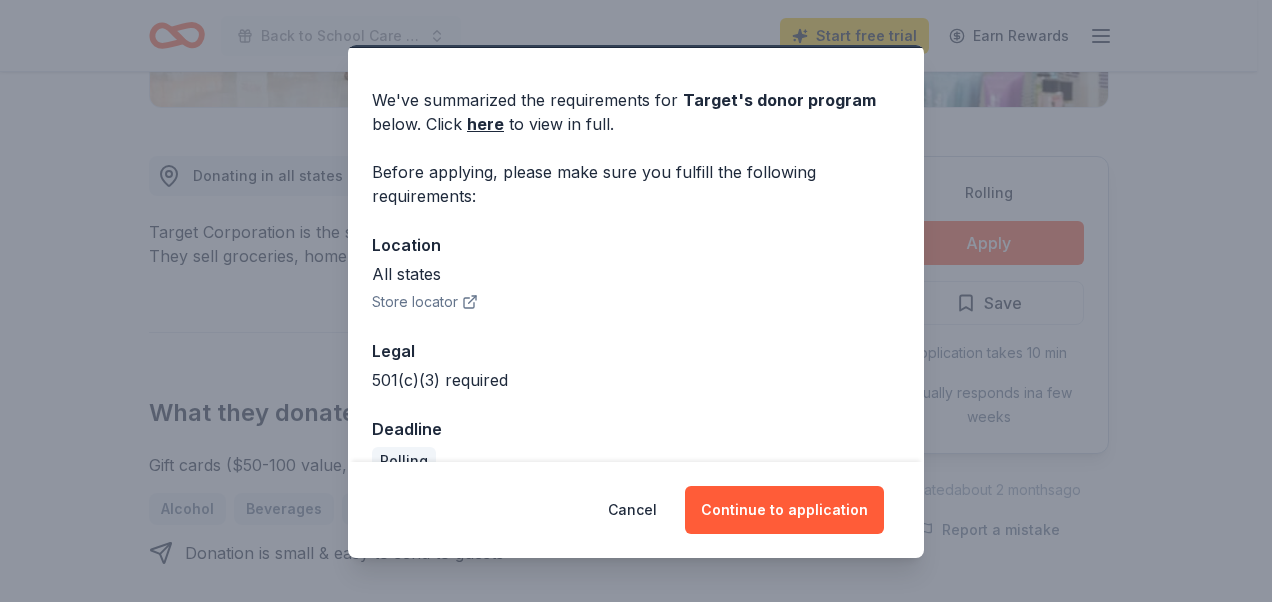 scroll, scrollTop: 90, scrollLeft: 0, axis: vertical 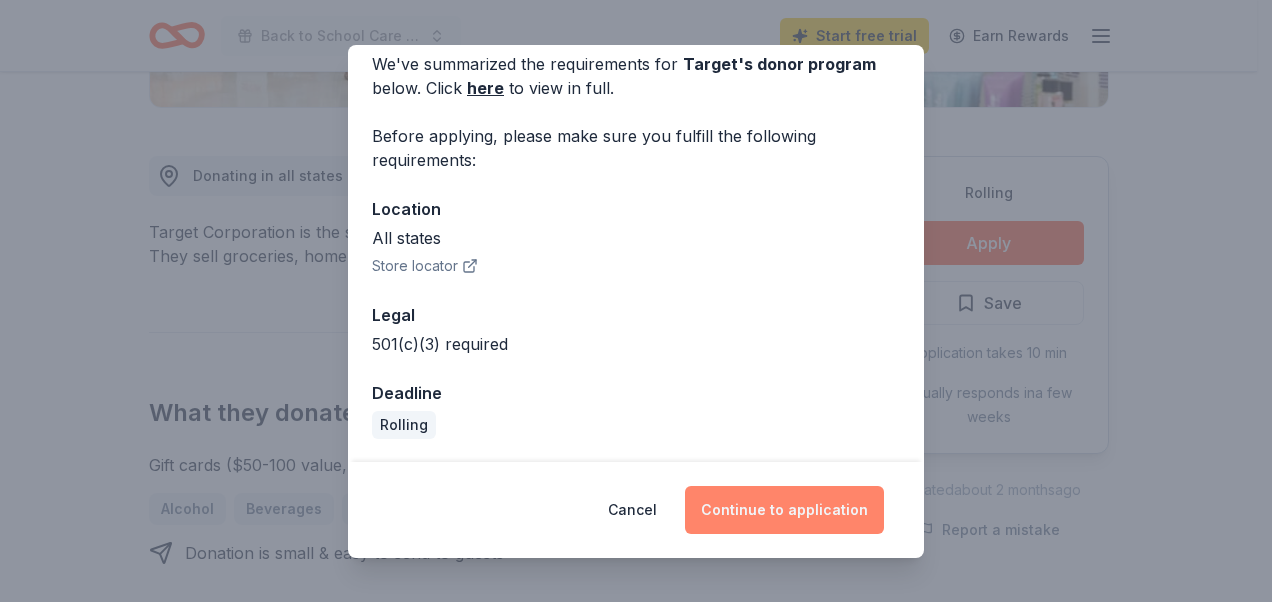 click on "Continue to application" at bounding box center [784, 510] 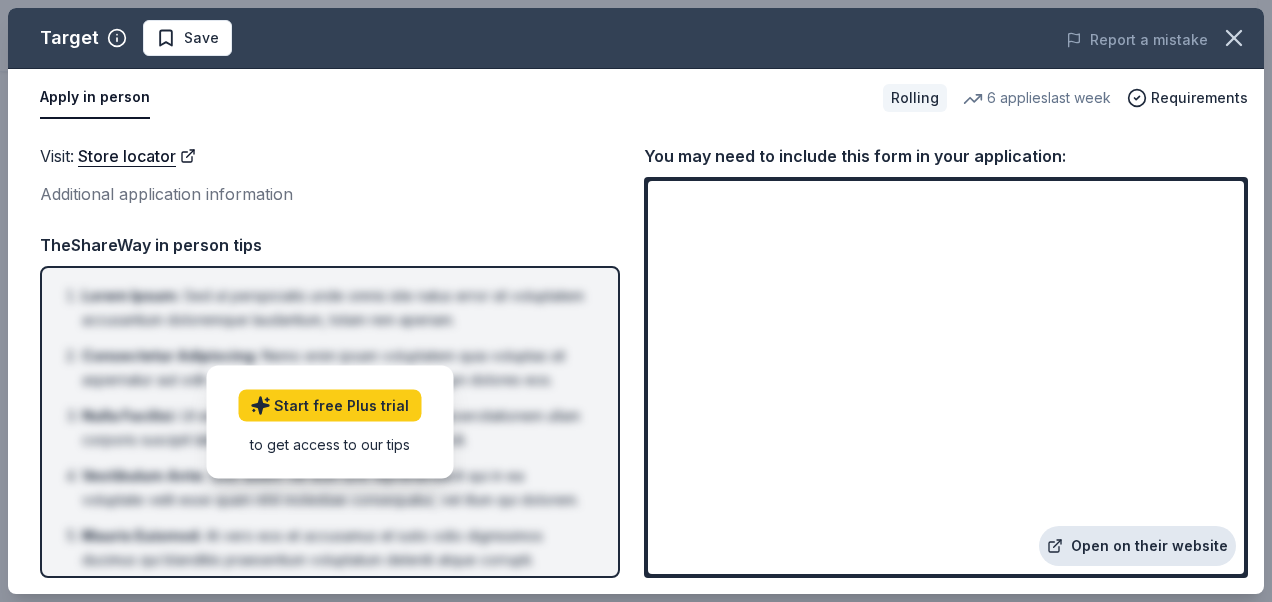 click on "Open on their website" at bounding box center [1137, 546] 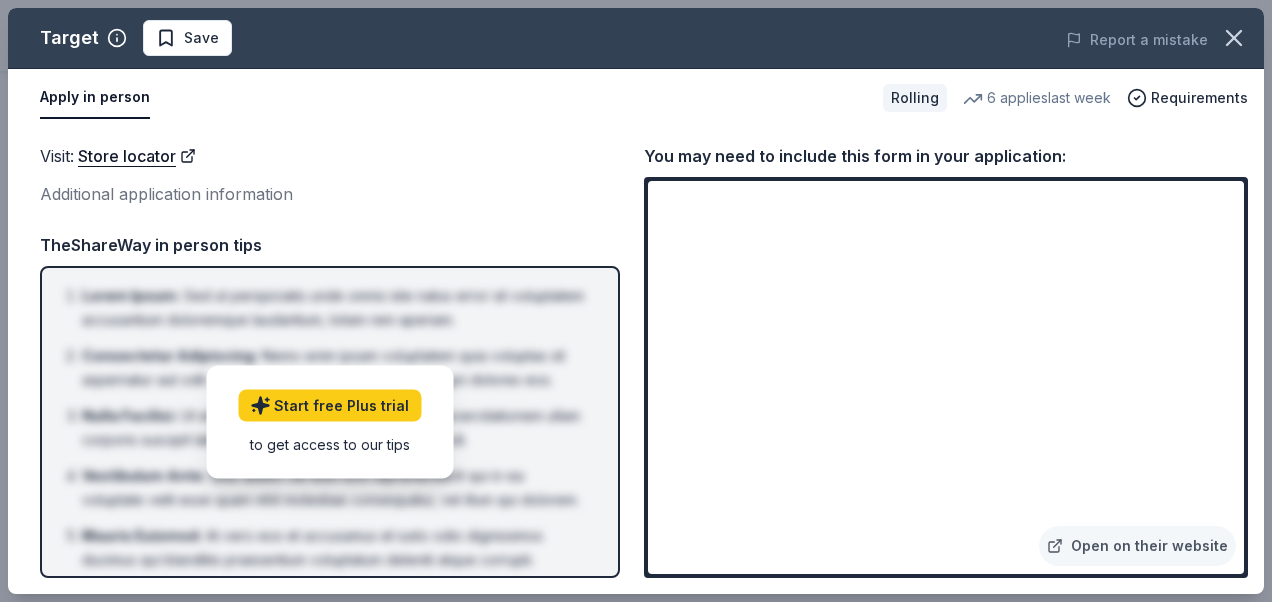 click on "Save" at bounding box center [187, 38] 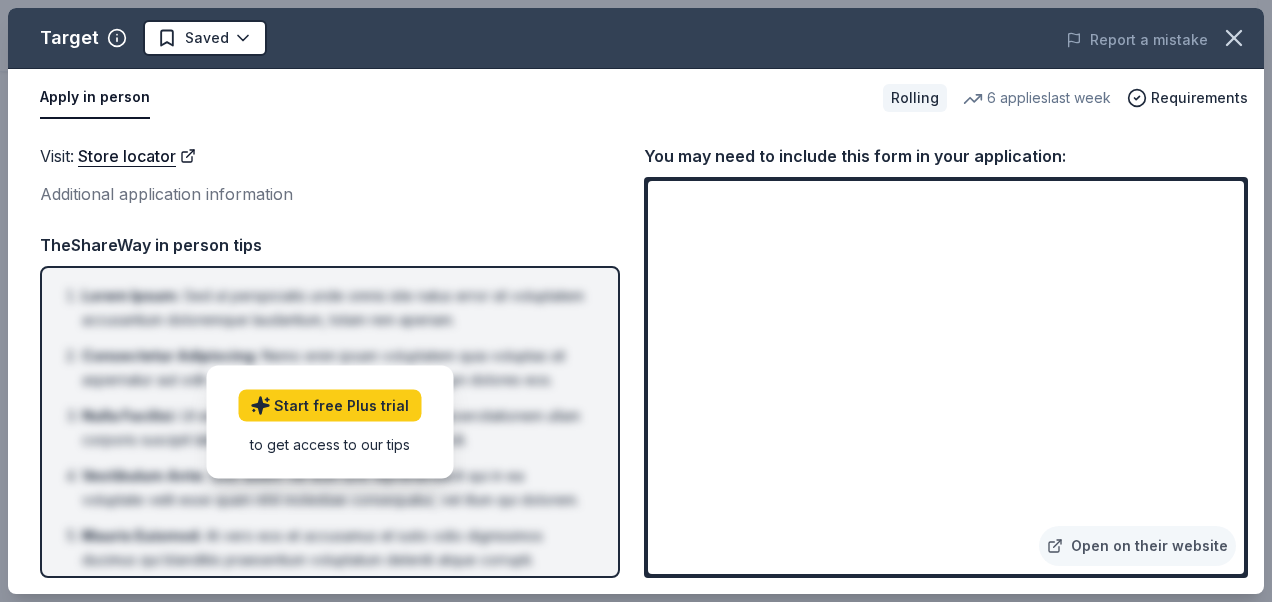 click on "Back to School Care Package Giveaway Start free  trial Earn Rewards Rolling Share Target 4.3 • 23  reviews 6   applies  last week approval rate Share Donating in all [STATE] Target Corporation is the second-largest discount retailer in the United States. They sell groceries, home decor and essentials, electronics, toys, and more. What they donate Gift cards ([CURRENCY]-[CURRENCY] value, with a maximum donation of [CURRENCY] per year) Alcohol Beverages Desserts Meals Auction & raffle Snacks Donation is small & easy to send to guests Who they donate to  Preferred 501(c)(3) required approval rate 20 % approved 30 % declined 50 % no response Start free Pro trial to view approval rates and average donation values Rolling Apply Saved Application takes 10 min Usually responds in  a few [TIME_PERIOD] Updated  about 2 [TIME_PERIOD]  ago Report a mistake 4.3 • 23  reviews See all  23  reviews JC Youth Foundation [MONTH] [YEAR] • Declined Read more Homeless Pet Placement League [MONTH] [YEAR] • Approved Wonderful! The Rotsky Foundation for Mentors • 23" at bounding box center (636, -199) 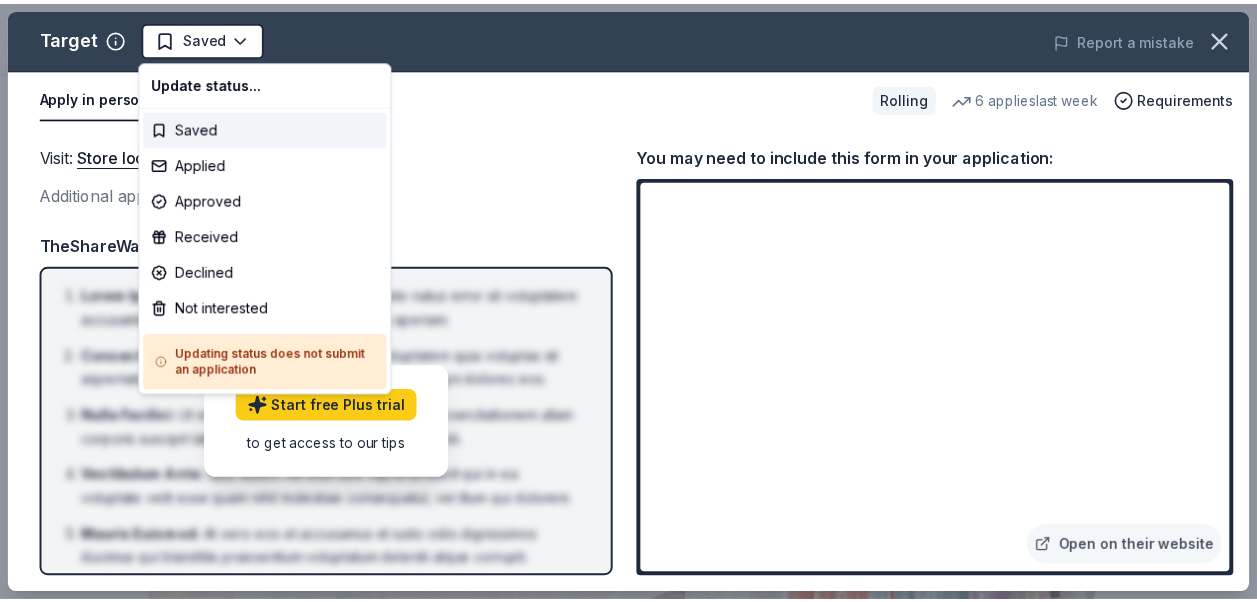 scroll, scrollTop: 0, scrollLeft: 0, axis: both 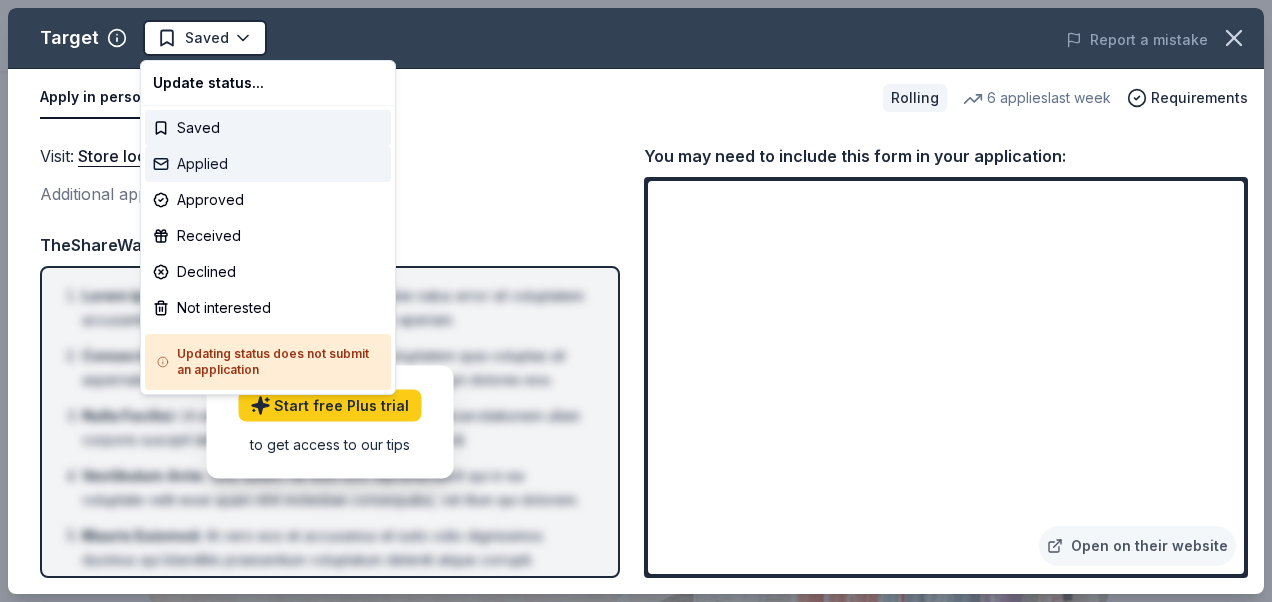 click on "Applied" at bounding box center [268, 164] 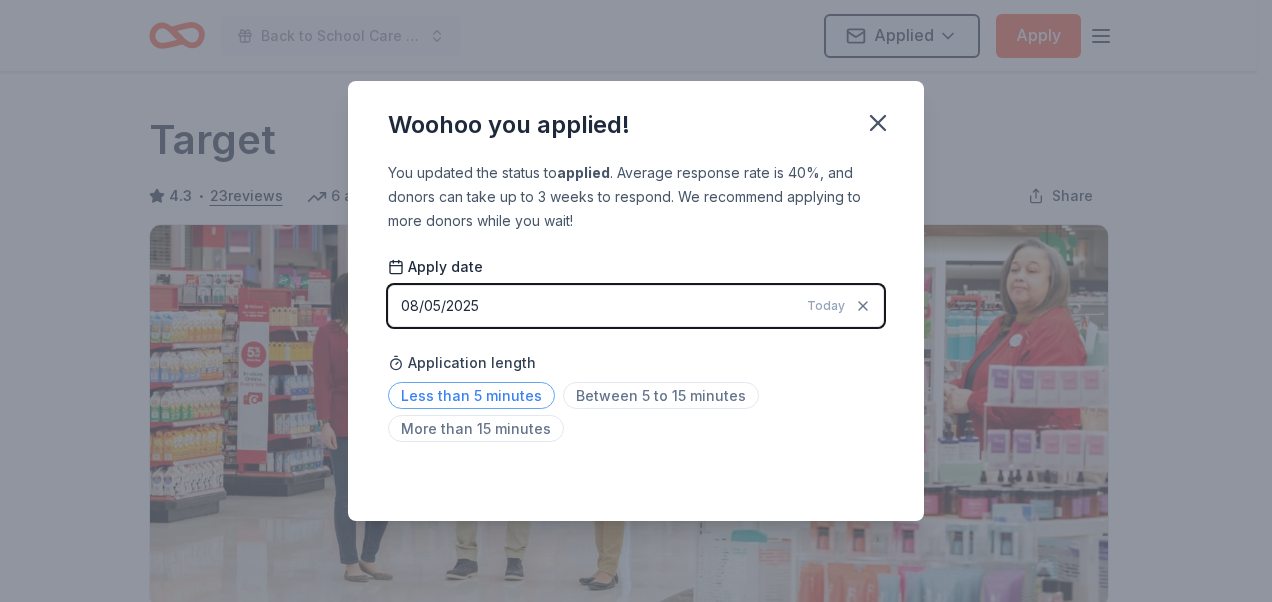 click on "Less than 5 minutes" at bounding box center [471, 395] 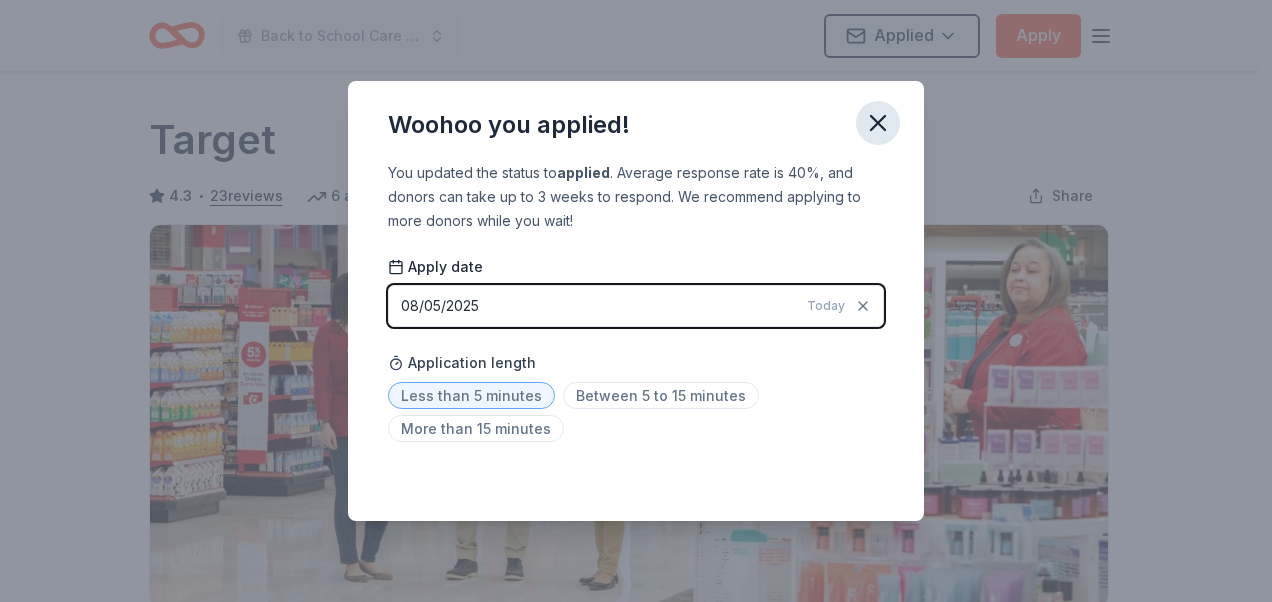 click 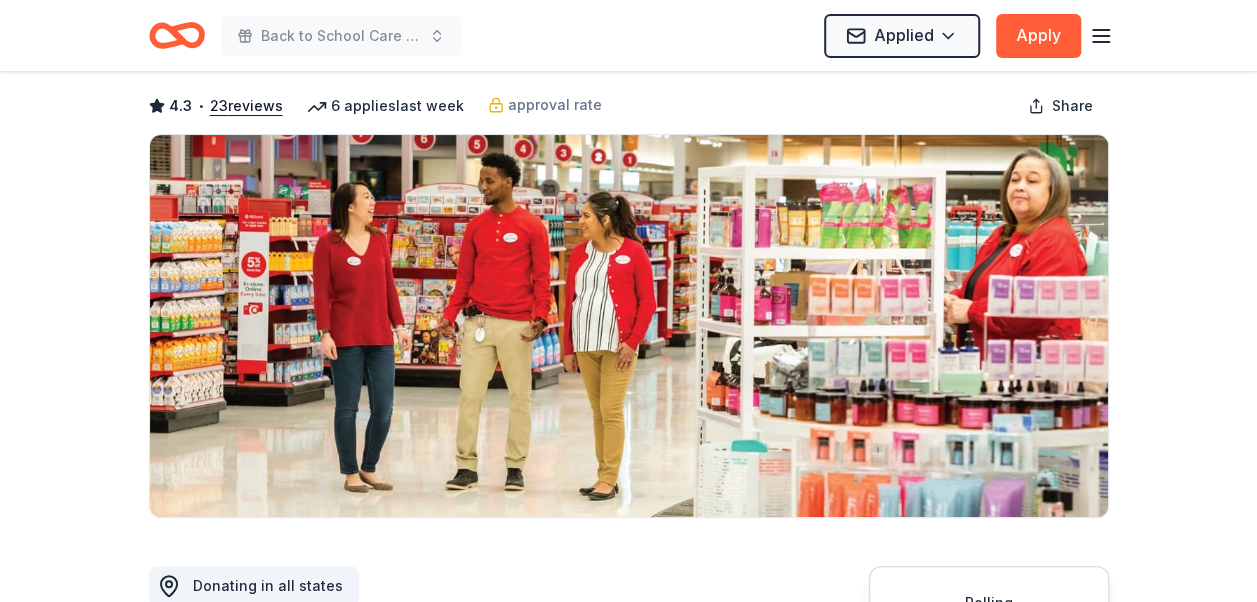 scroll, scrollTop: 0, scrollLeft: 0, axis: both 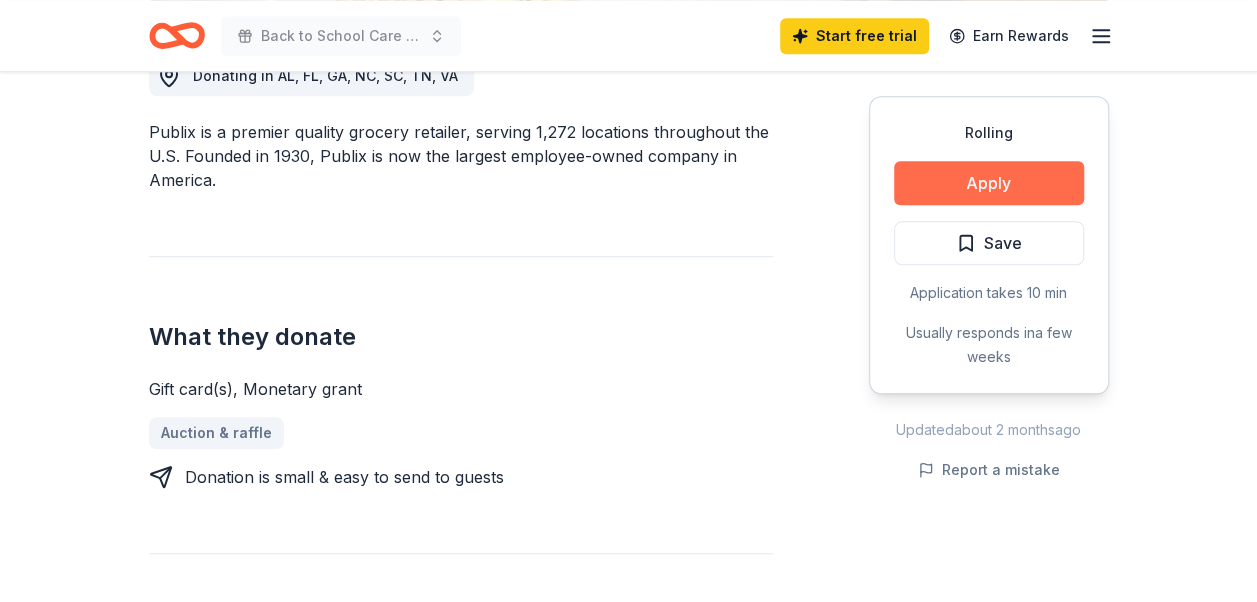 click on "Apply" at bounding box center (989, 183) 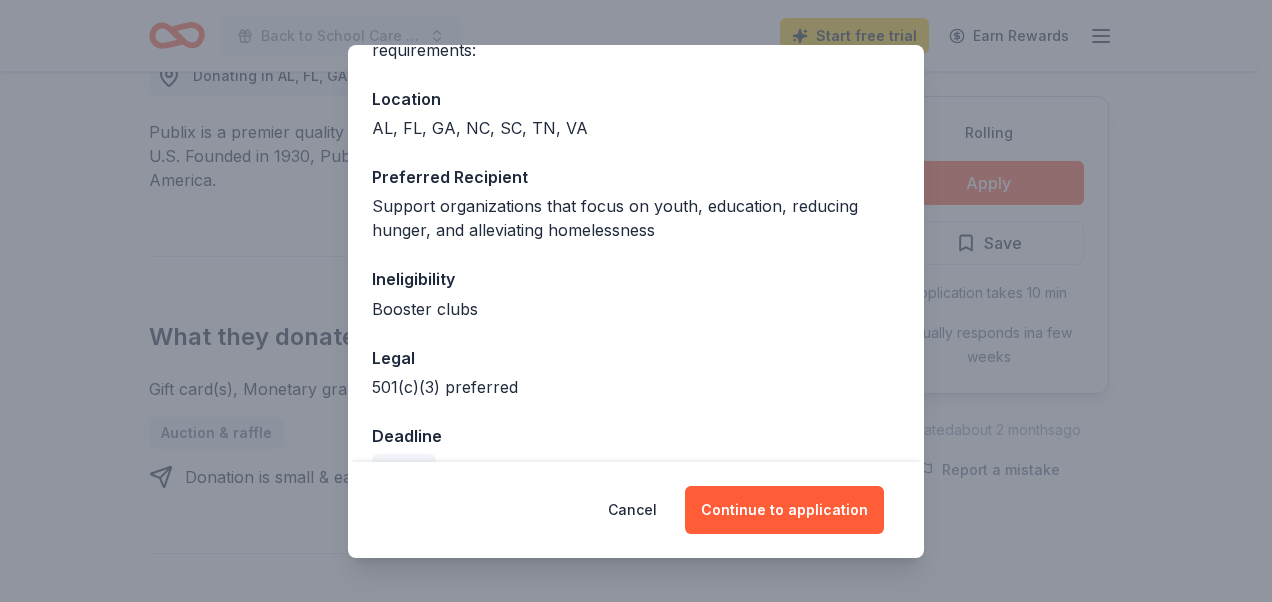 scroll, scrollTop: 243, scrollLeft: 0, axis: vertical 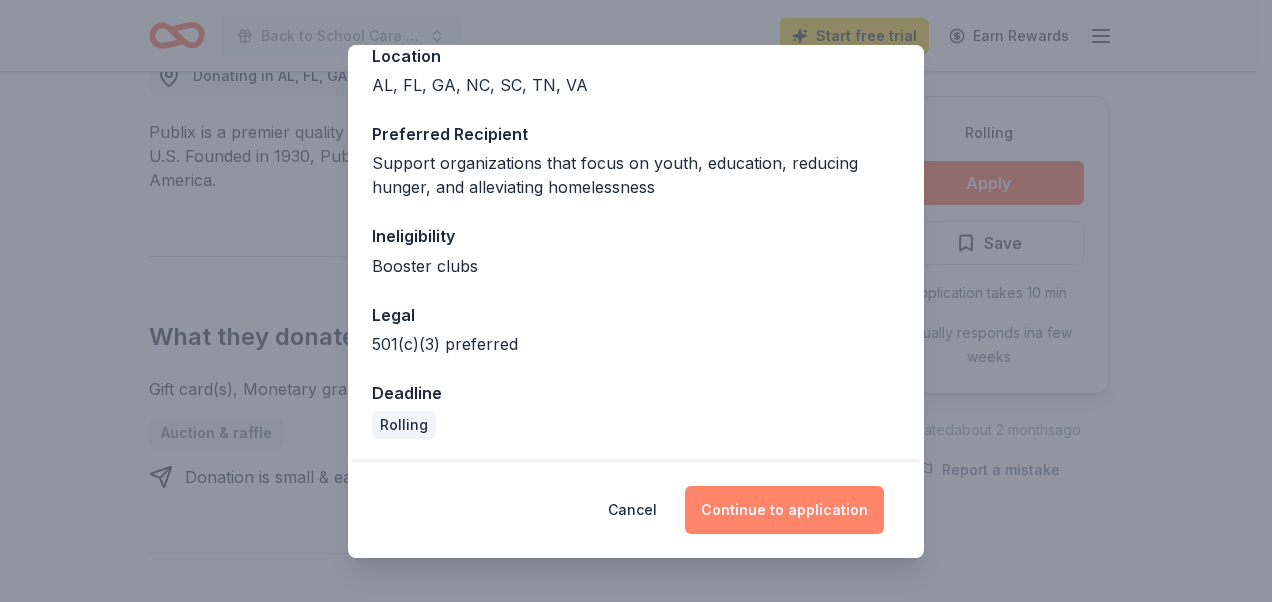 click on "Continue to application" at bounding box center (784, 510) 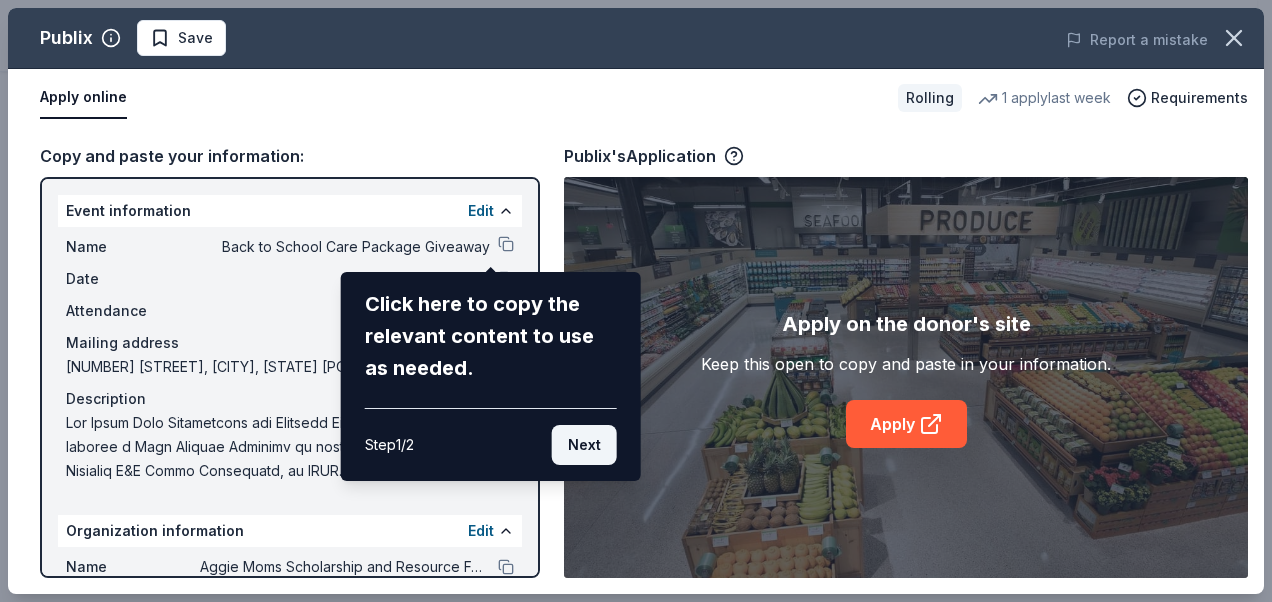 click on "Next" at bounding box center (584, 445) 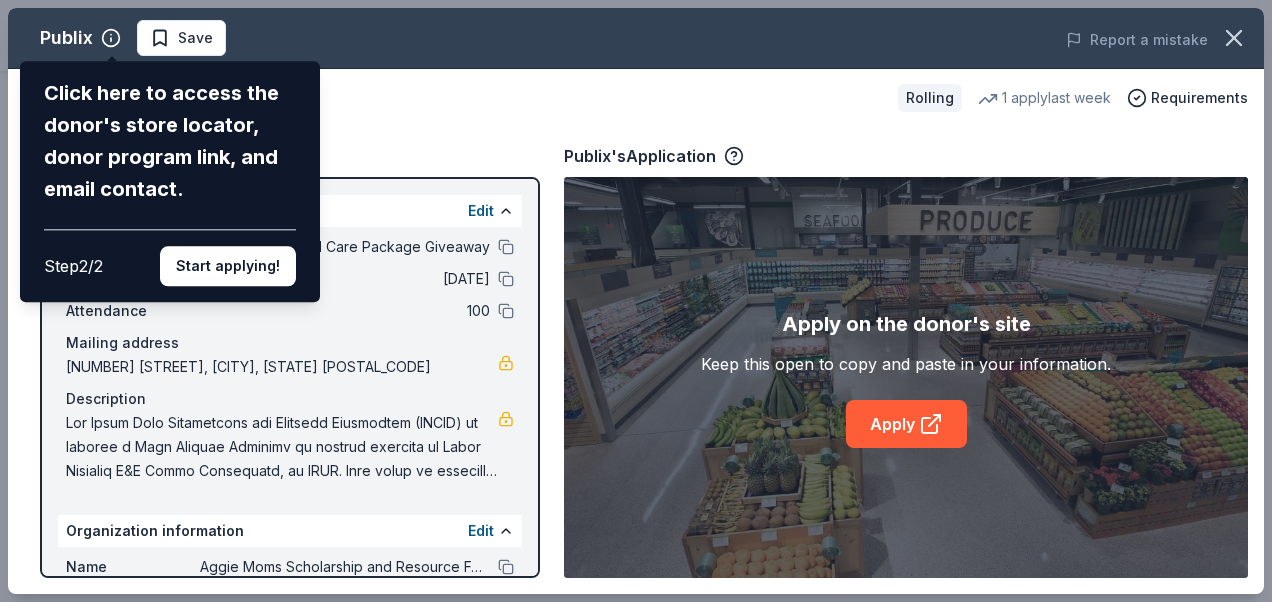 click on "Start applying!" at bounding box center (228, 266) 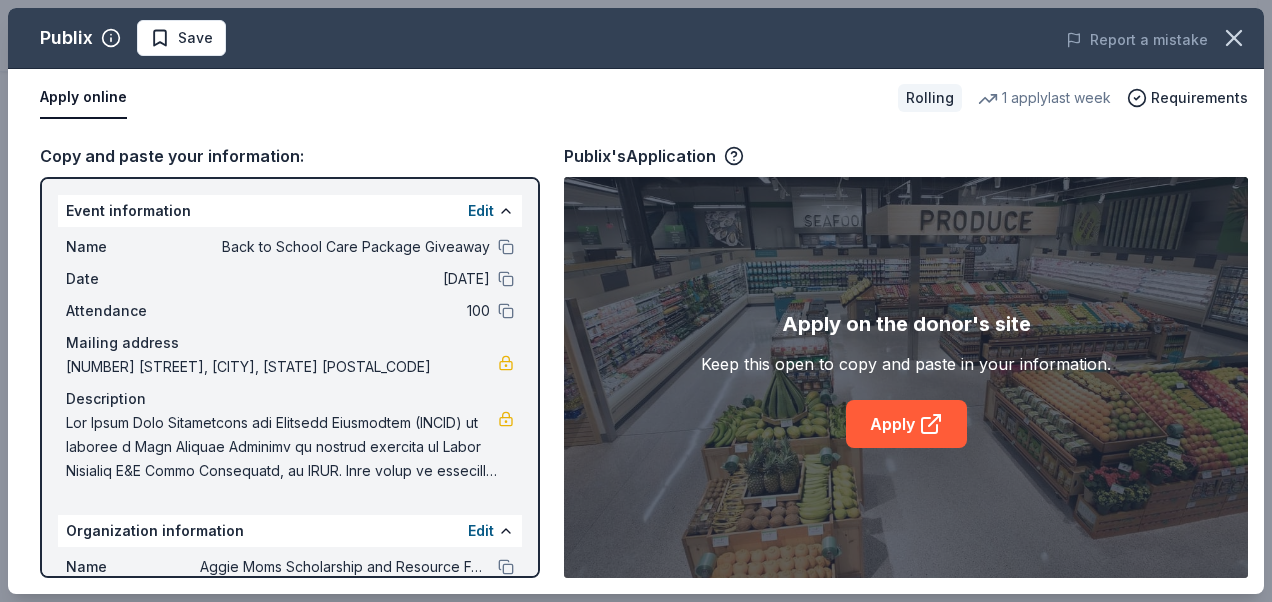 click on "Publix Save Report a mistake Apply online Rolling 1   apply  last week Requirements Copy and paste your information: Event information Edit Name Back to School Care Package Giveaway Date 08/18/25 Attendance 100 Mailing address 306 Lemon Leaf Place, Holly Springs, NC 27540 Description Organization information Edit Name Aggie Moms Scholarship and Resource Foundation Website Fill in using "Edit" EIN 39-2499483 Mission statement Publix's  Application Apply on the donor's site Keep this open to copy and paste in your information. Apply" at bounding box center [636, 301] 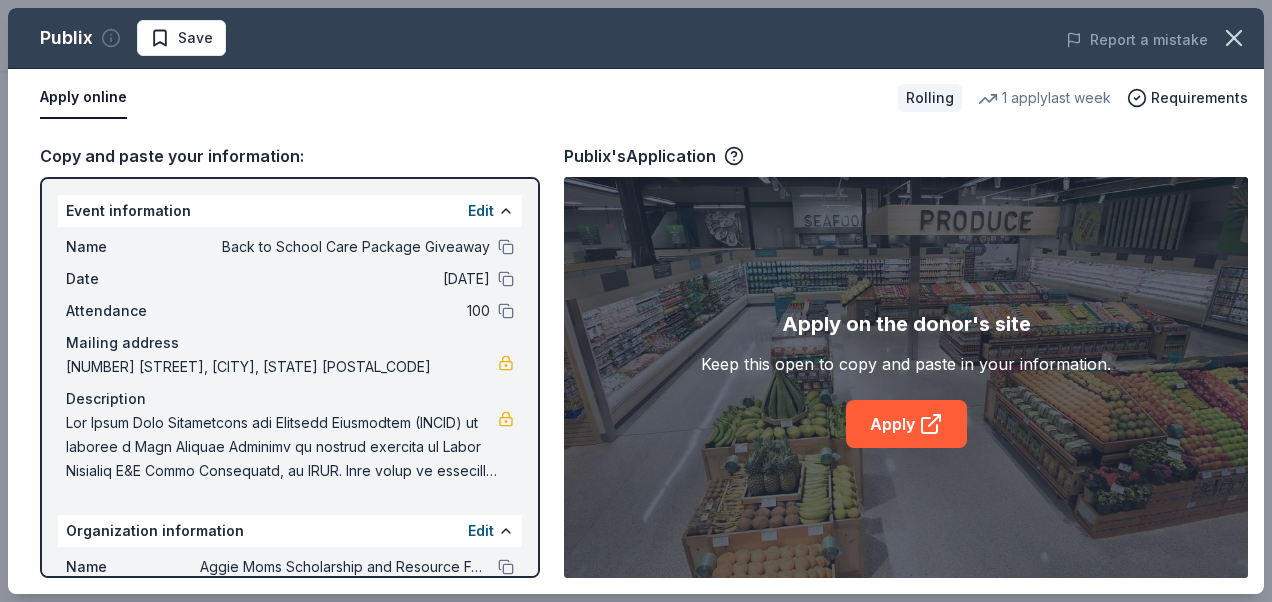 click 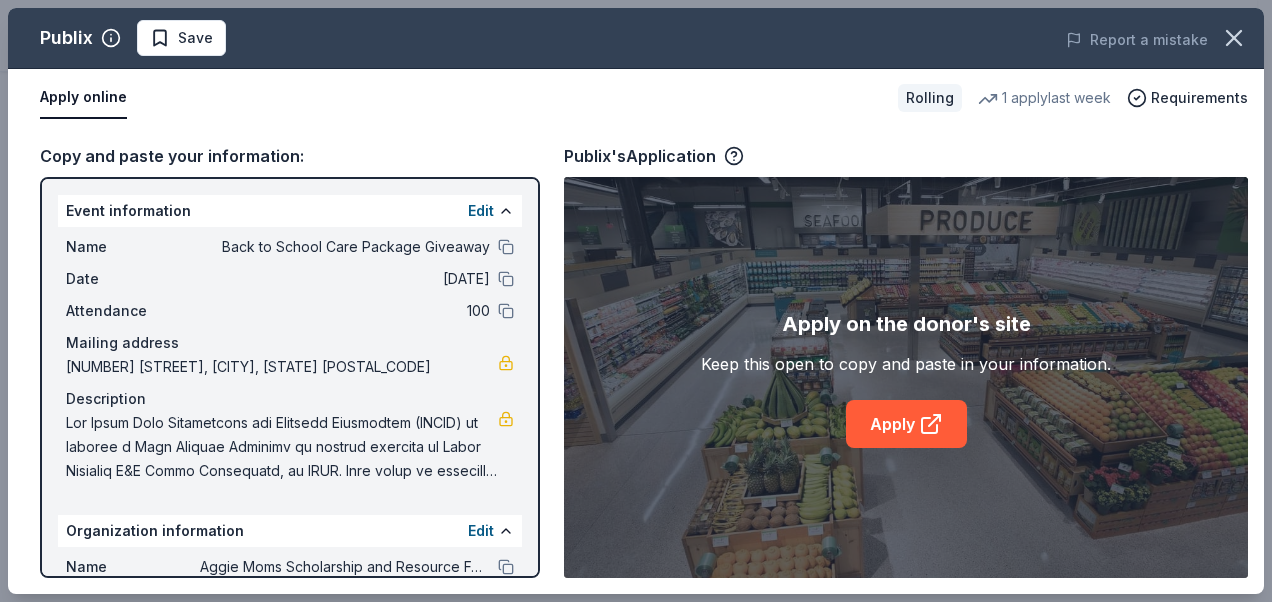 click on "Publix Save" at bounding box center (385, 38) 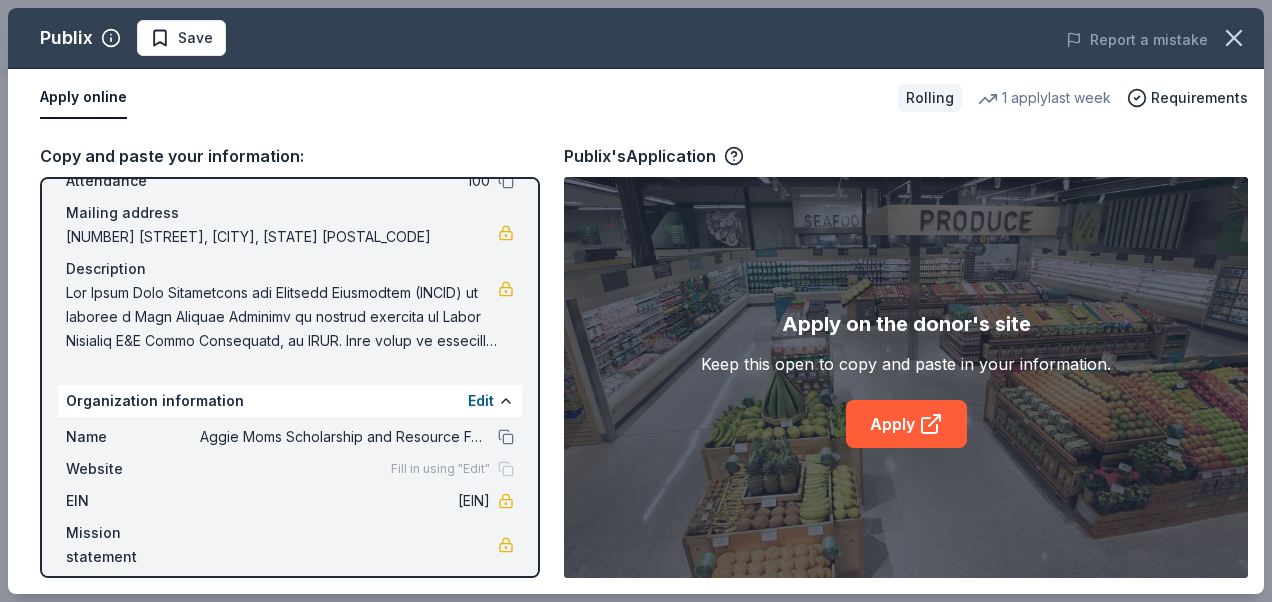 scroll, scrollTop: 147, scrollLeft: 0, axis: vertical 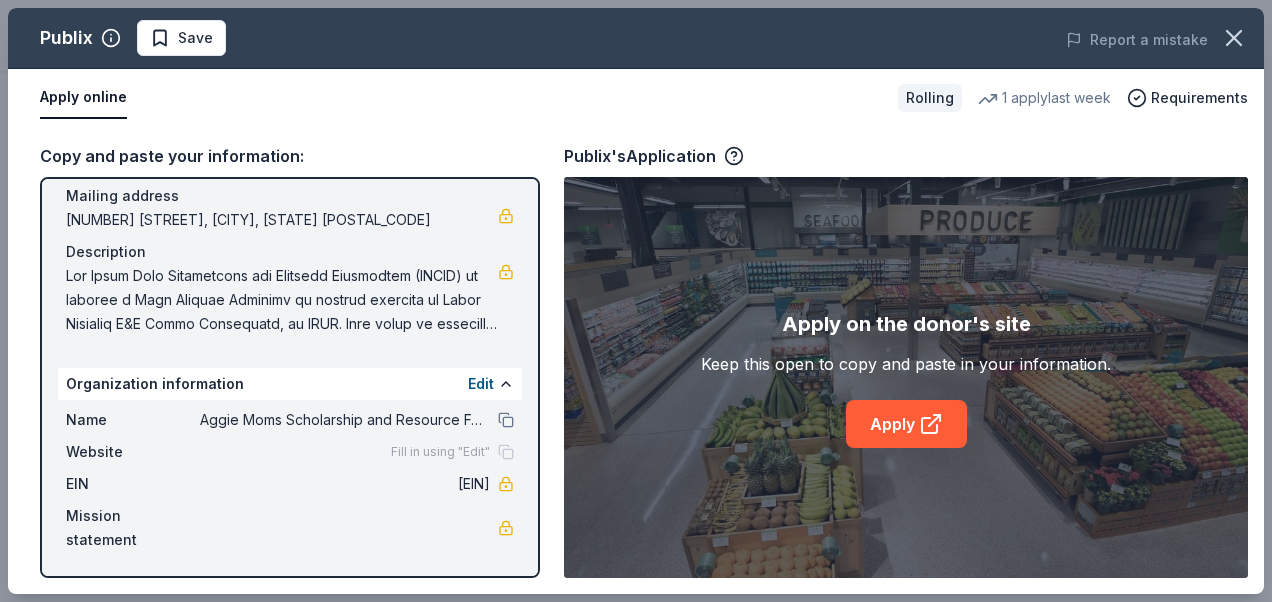 click on "Mission statement" at bounding box center (133, 528) 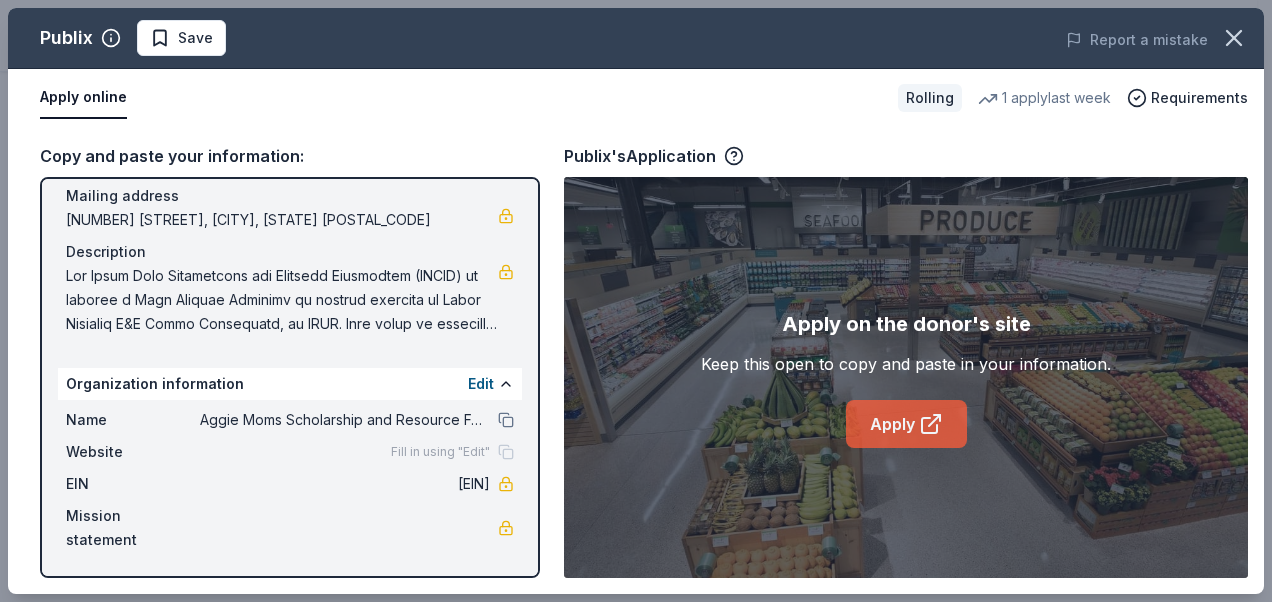 click on "Apply" at bounding box center (906, 424) 